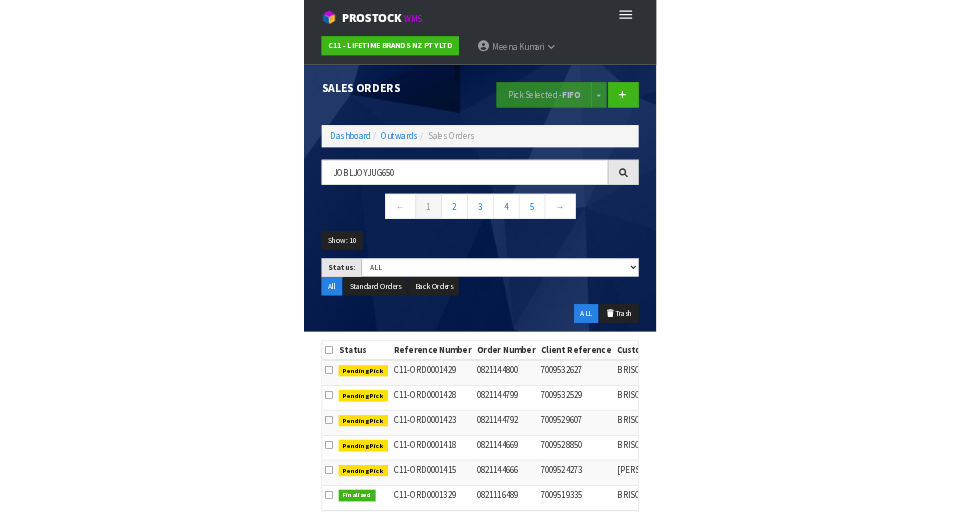 scroll, scrollTop: 0, scrollLeft: 0, axis: both 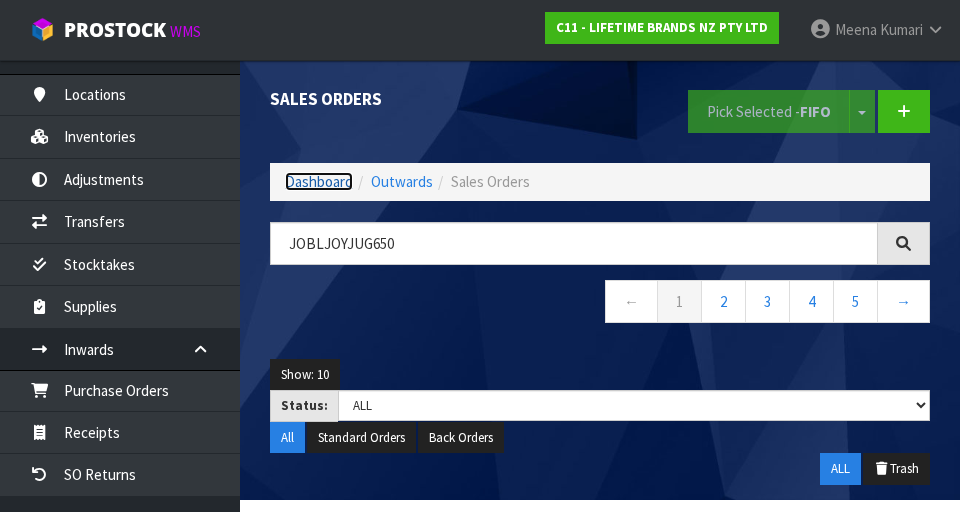 click on "Dashboard" at bounding box center [319, 181] 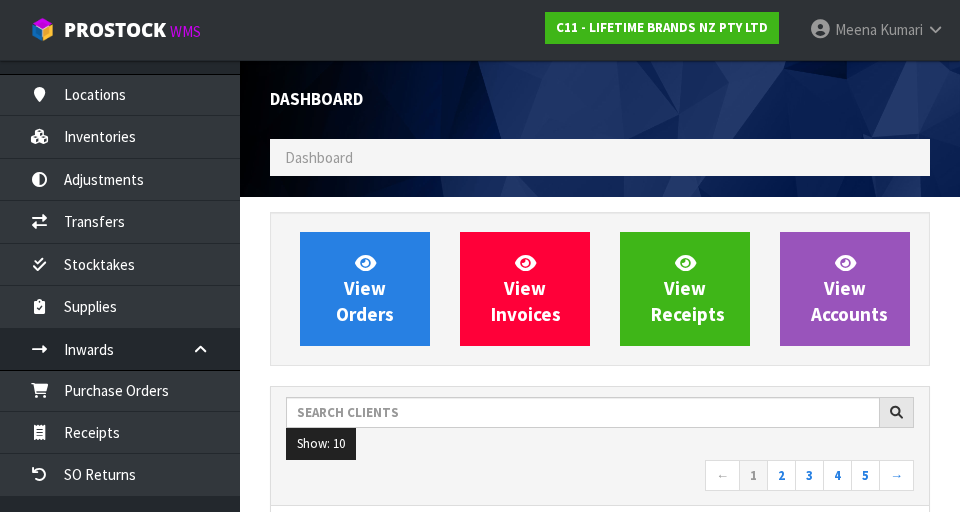 scroll, scrollTop: 998370, scrollLeft: 999310, axis: both 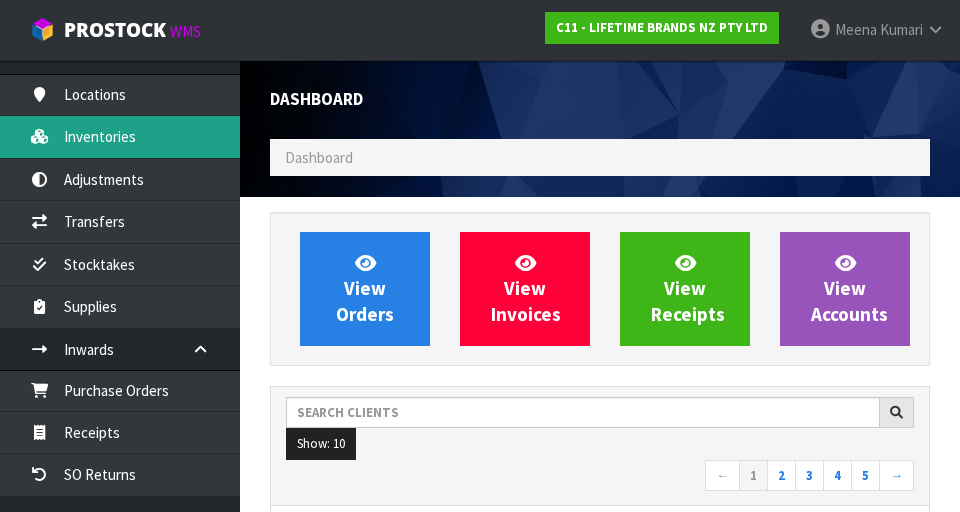 click on "Inventories" at bounding box center (120, 136) 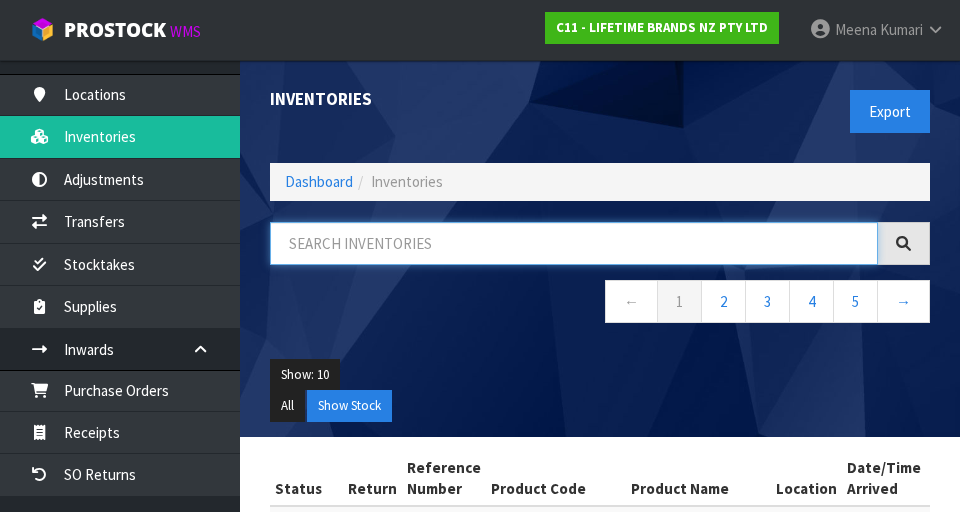 click at bounding box center [574, 243] 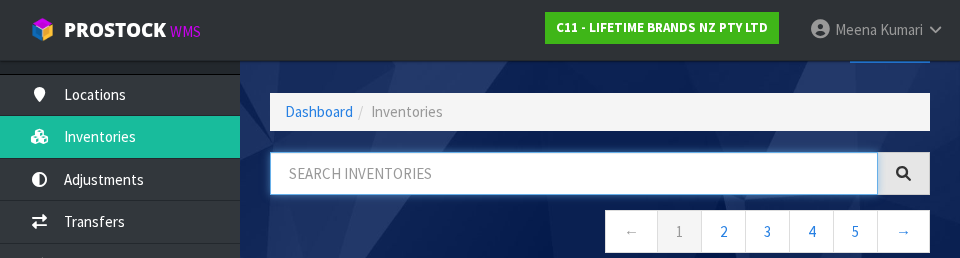 scroll, scrollTop: 114, scrollLeft: 0, axis: vertical 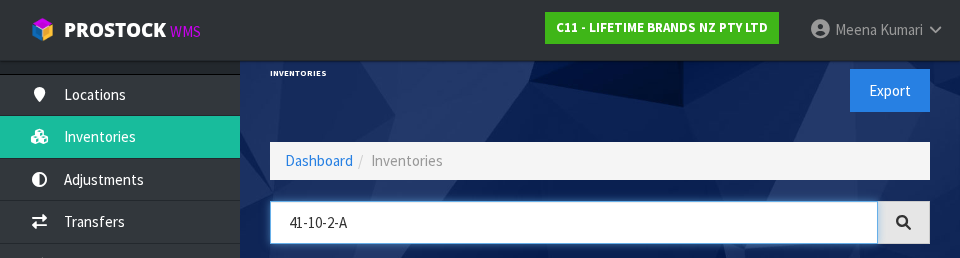 type on "41-10-2-A" 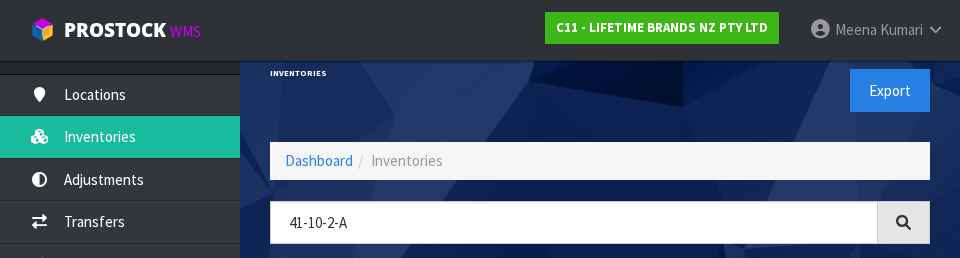 click on "Export" at bounding box center [772, 90] 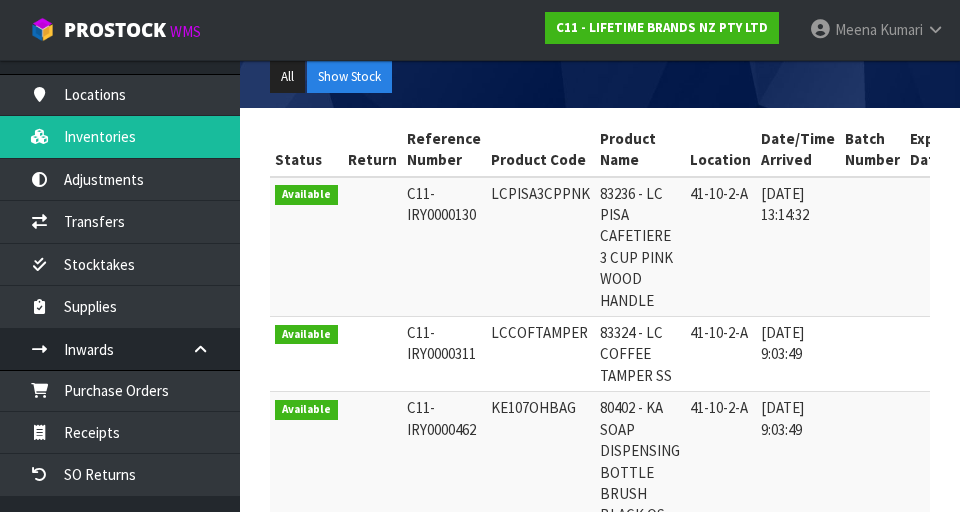 scroll, scrollTop: 332, scrollLeft: 0, axis: vertical 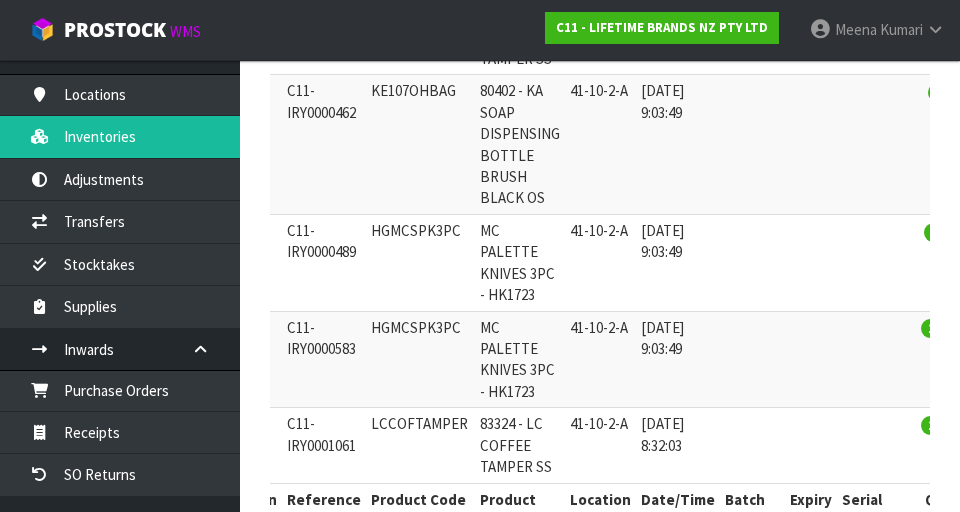 copy on "HGMCSPK3PC" 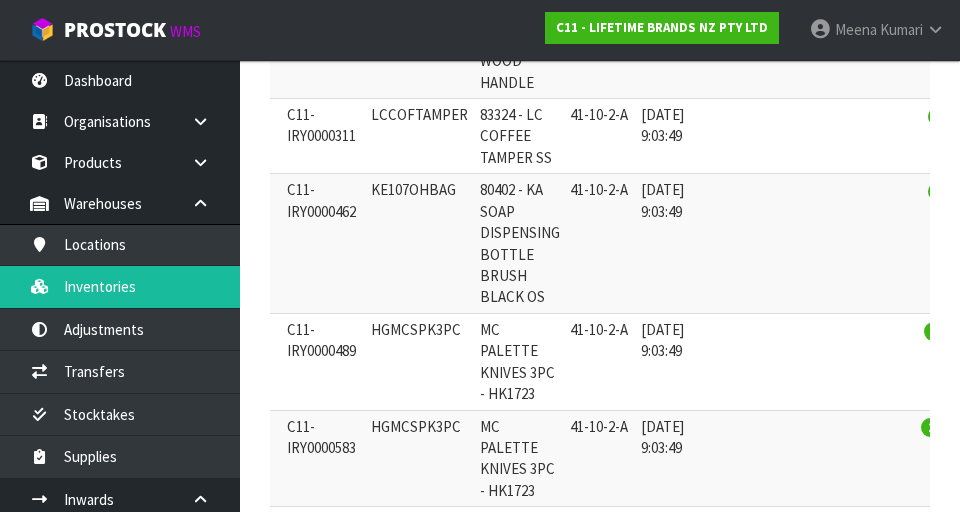 scroll, scrollTop: 0, scrollLeft: 0, axis: both 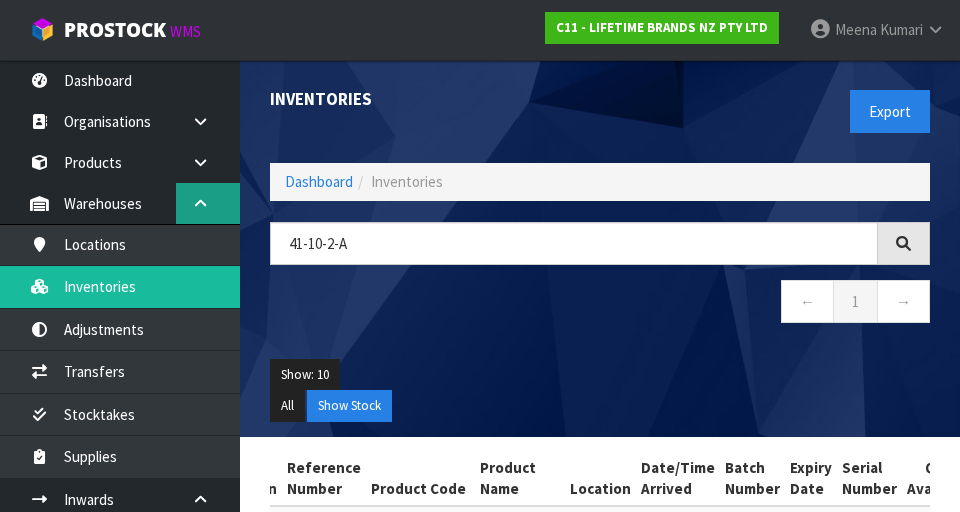 click at bounding box center (200, 203) 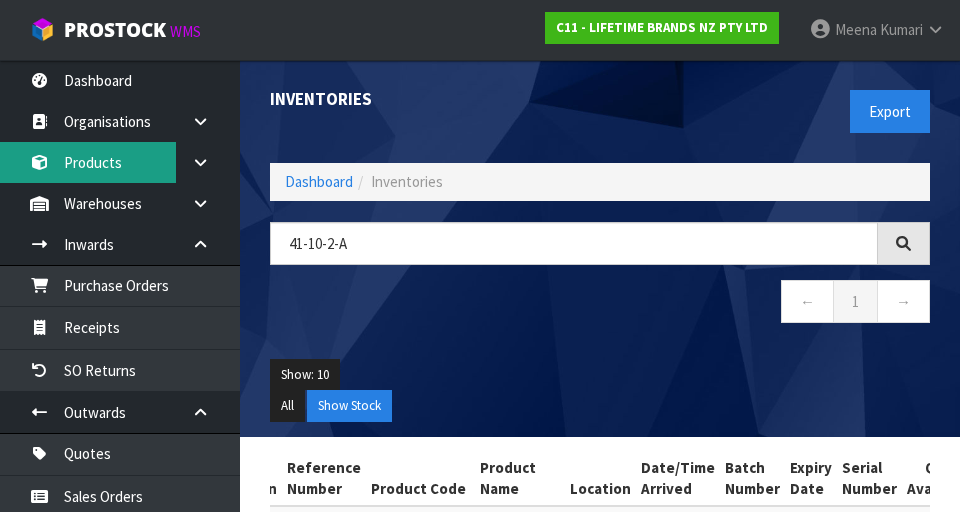 click on "Products" at bounding box center [120, 162] 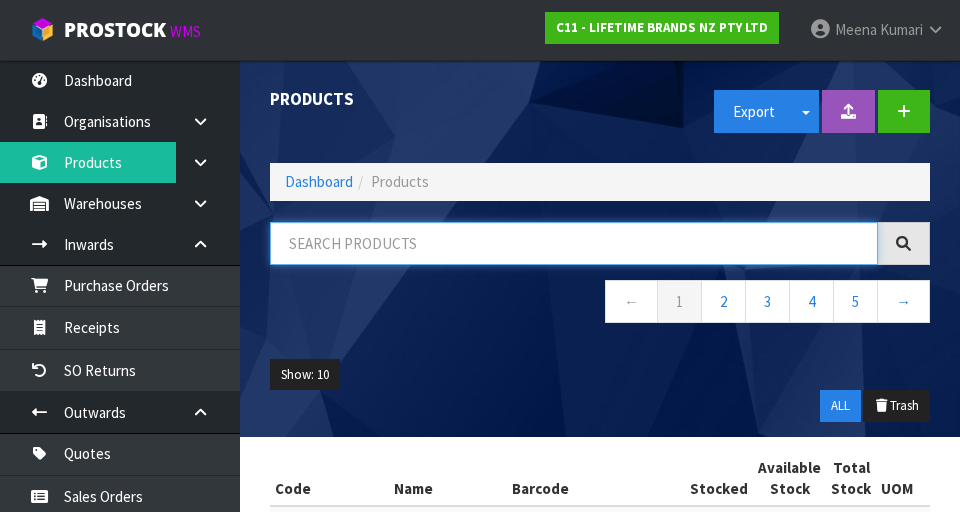 click at bounding box center (574, 243) 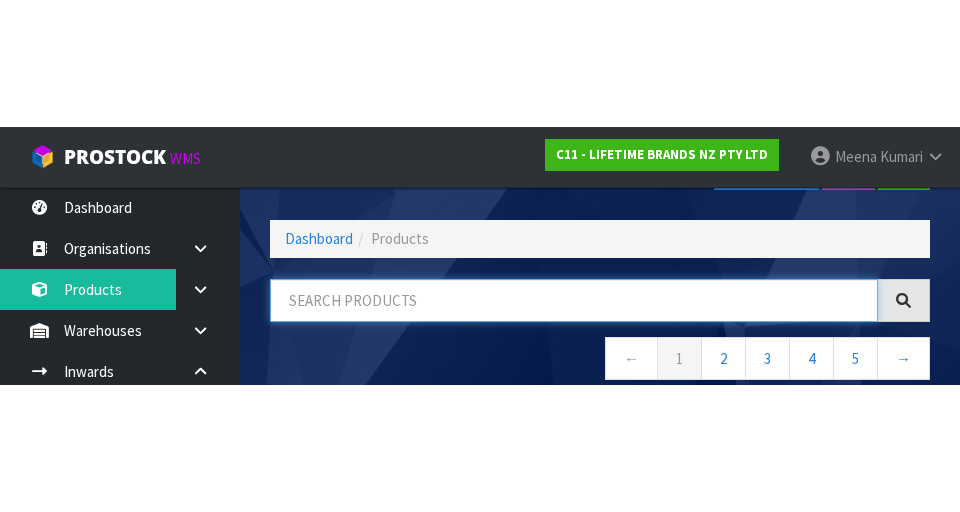 scroll, scrollTop: 114, scrollLeft: 0, axis: vertical 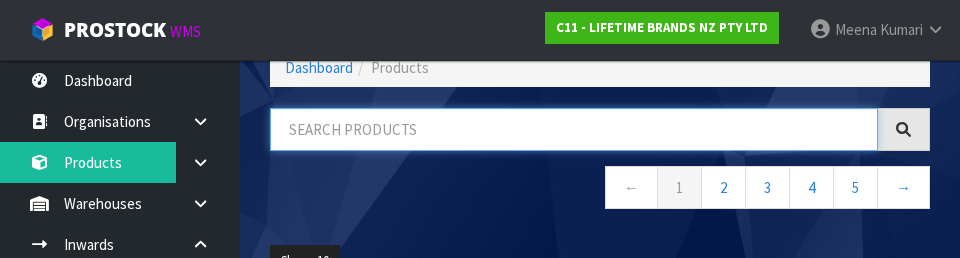 paste on "HGMCSPK3PC" 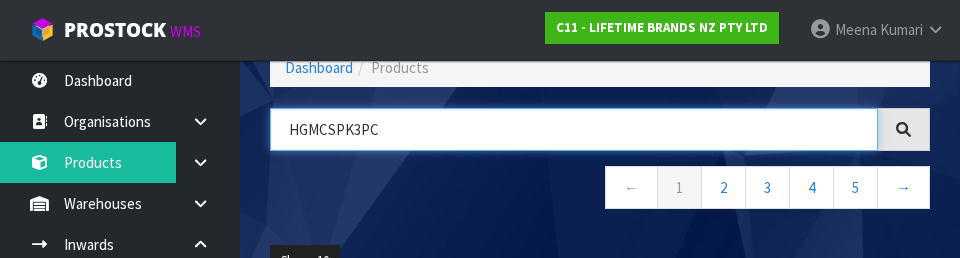 type on "HGMCSPK3PC" 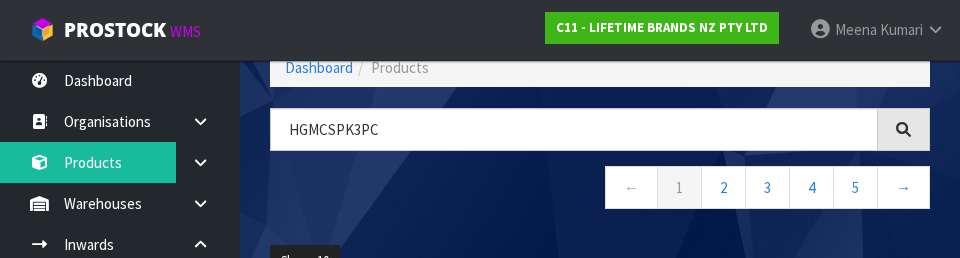click on "←
1 2 3 4 5
→" at bounding box center (600, 190) 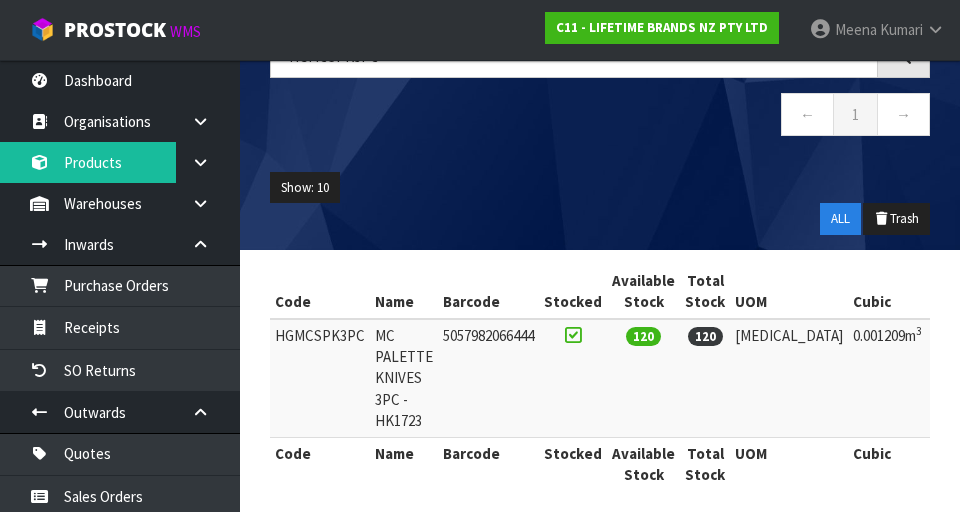 scroll, scrollTop: 202, scrollLeft: 0, axis: vertical 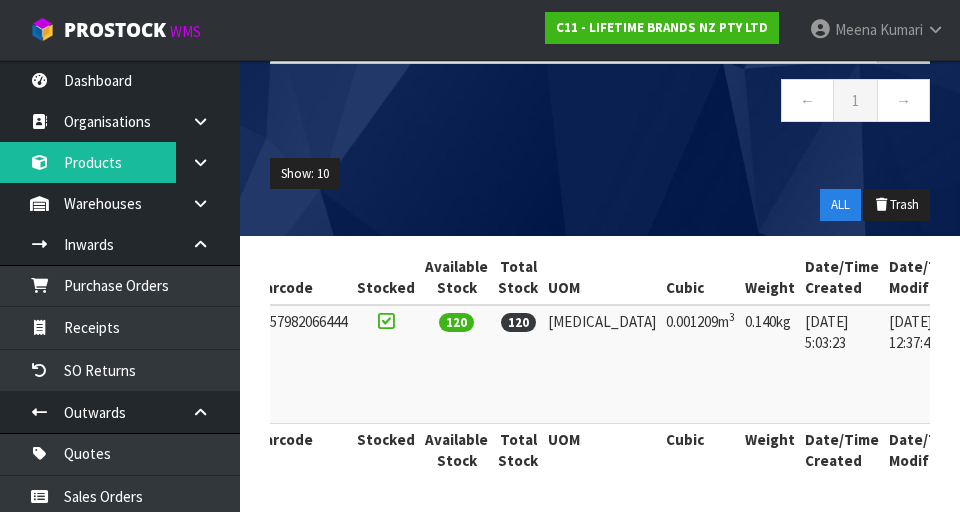 click at bounding box center (995, 326) 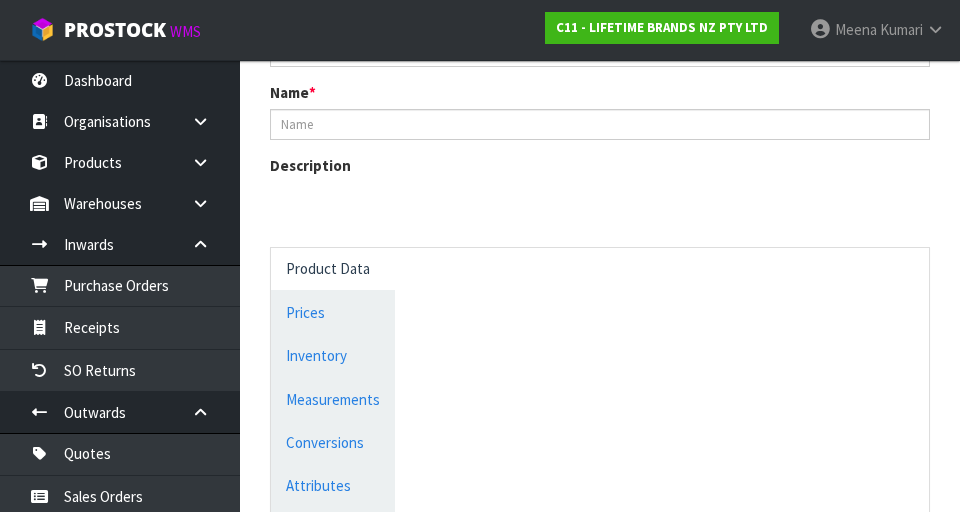 scroll, scrollTop: 977, scrollLeft: 0, axis: vertical 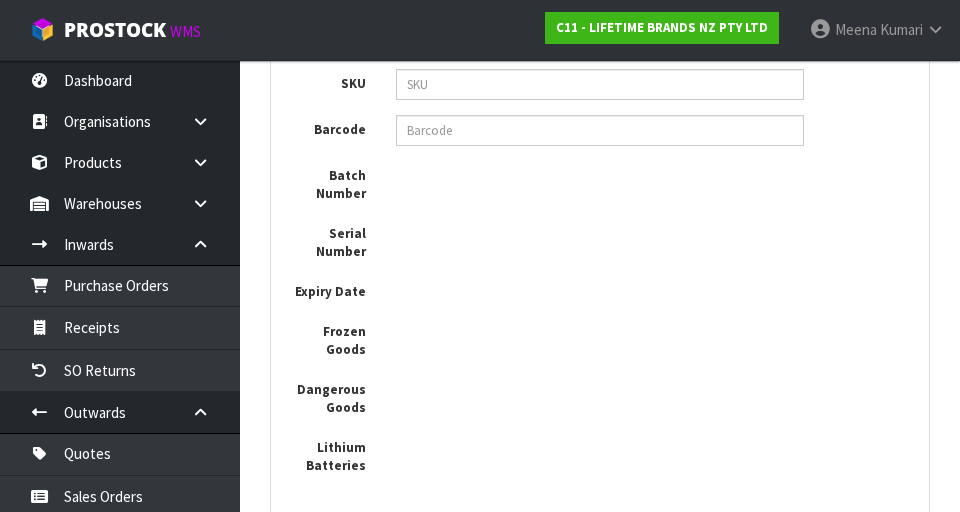 type on "HGMCSPK3PC" 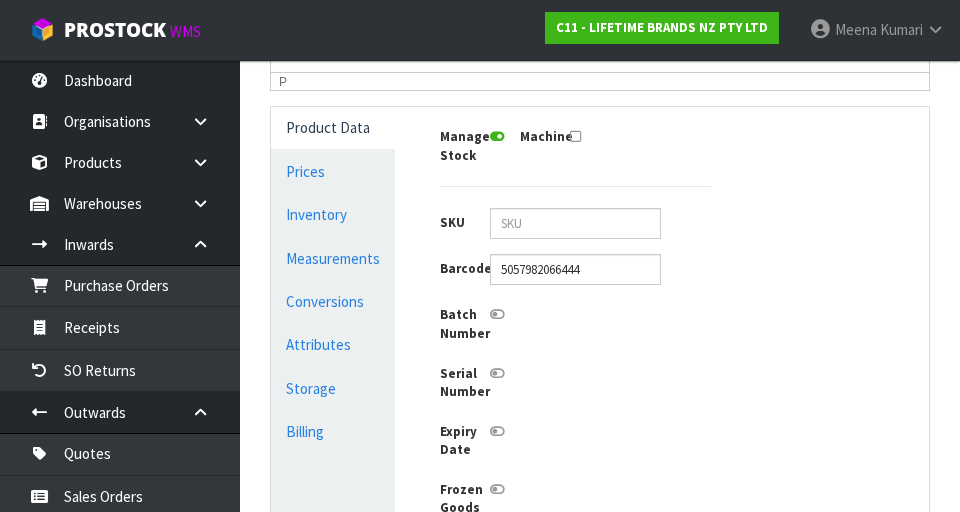scroll, scrollTop: 0, scrollLeft: 0, axis: both 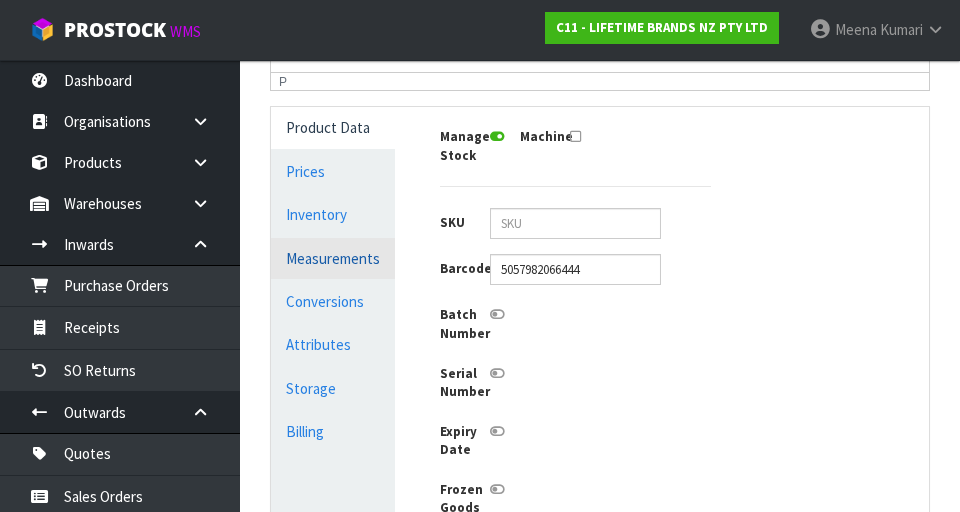 click on "Measurements" at bounding box center [333, 258] 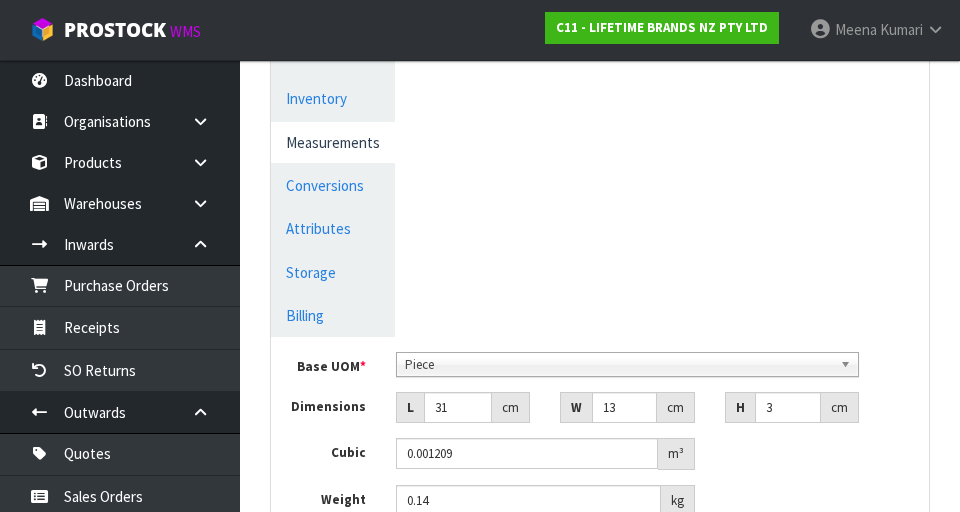 scroll, scrollTop: 608, scrollLeft: 0, axis: vertical 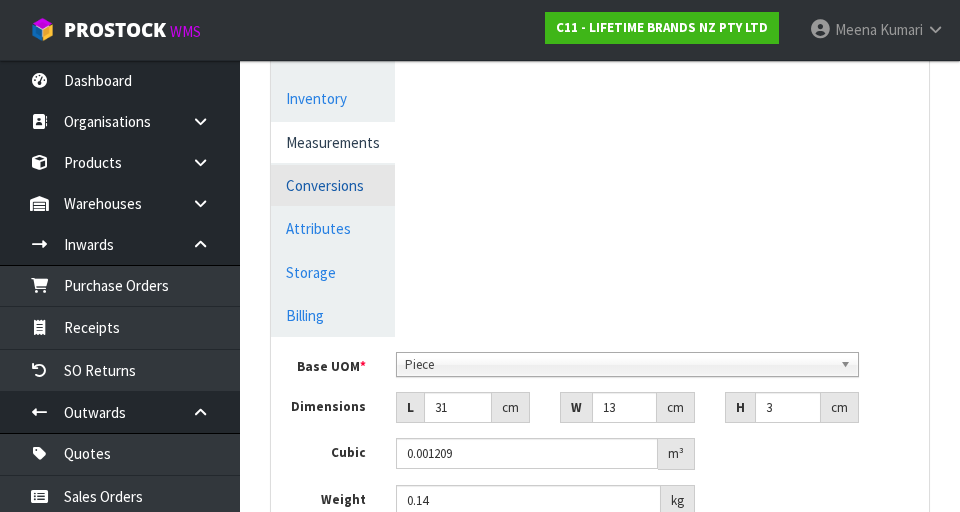 click on "Conversions" at bounding box center (333, 185) 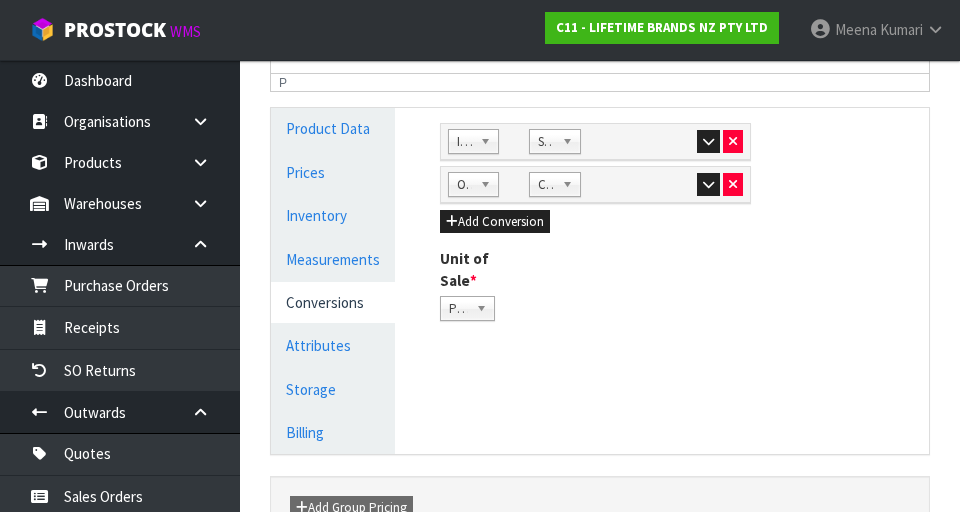 scroll, scrollTop: 478, scrollLeft: 0, axis: vertical 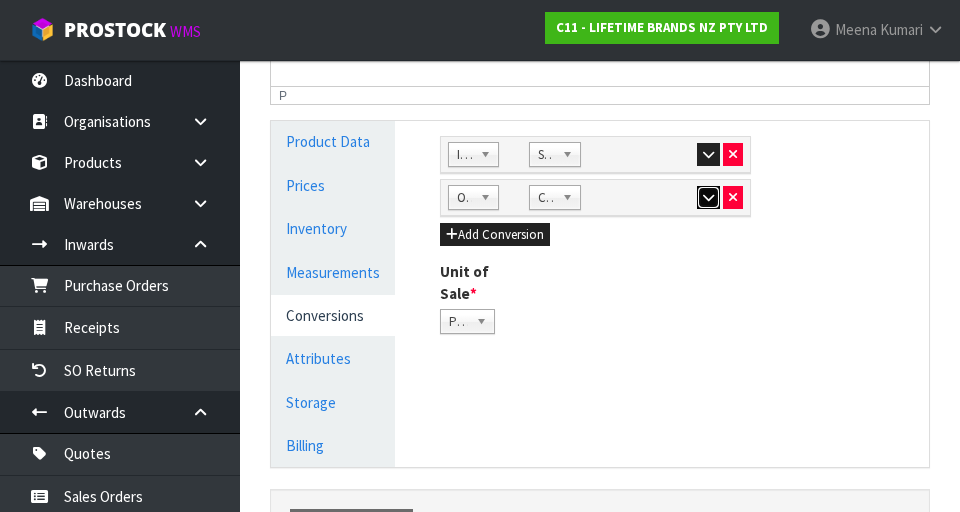 click at bounding box center [708, 198] 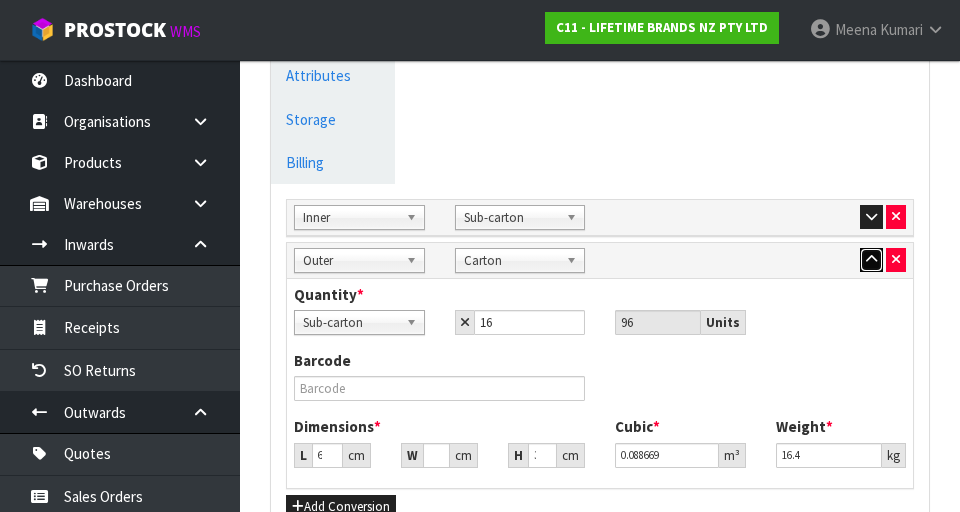 scroll, scrollTop: 768, scrollLeft: 0, axis: vertical 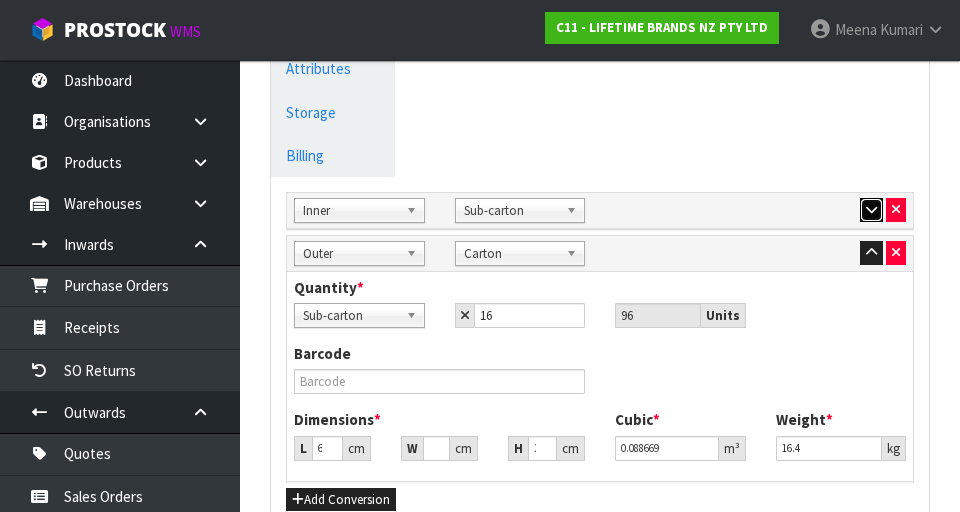 click at bounding box center [871, 210] 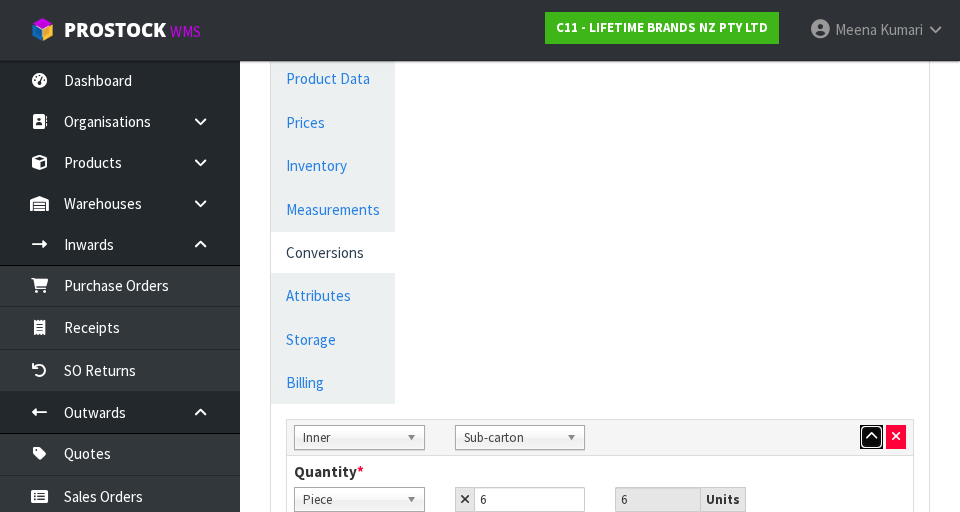 scroll, scrollTop: 554, scrollLeft: 0, axis: vertical 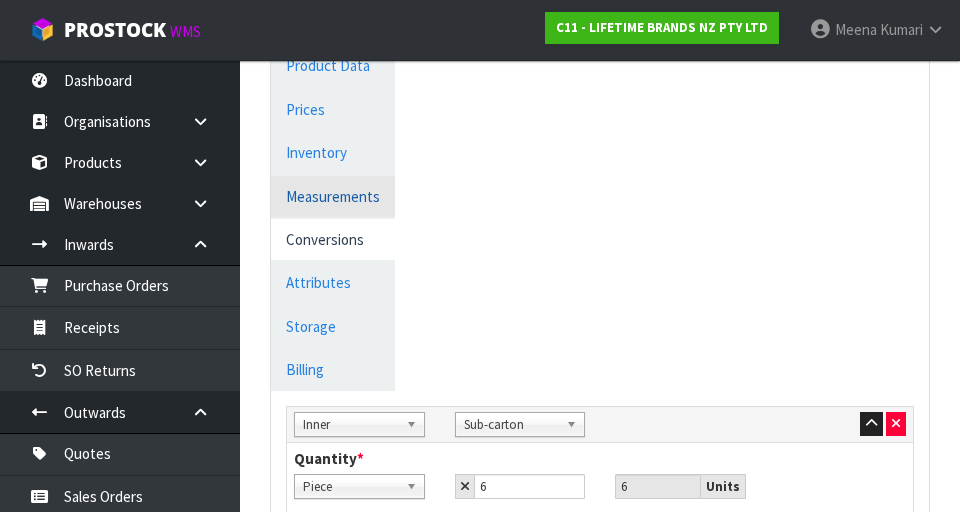 click on "Measurements" at bounding box center [333, 196] 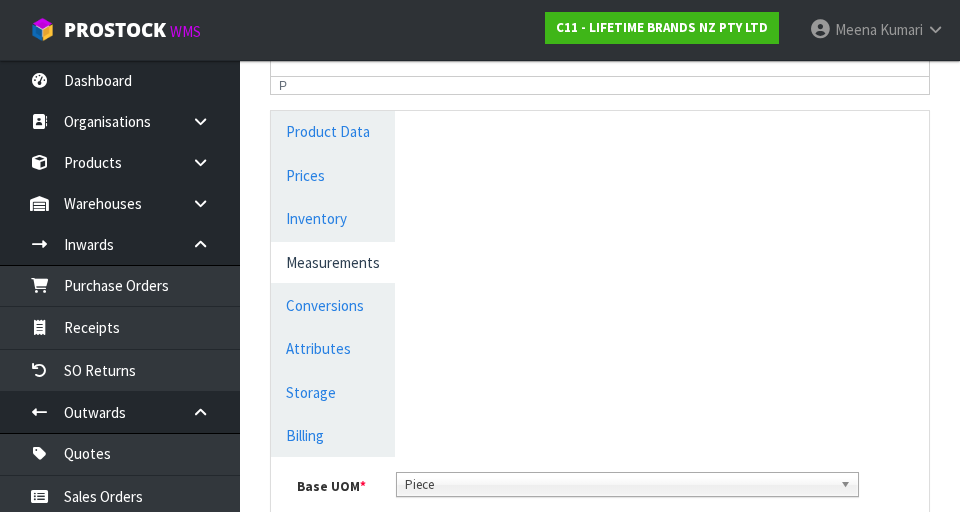 scroll, scrollTop: 477, scrollLeft: 0, axis: vertical 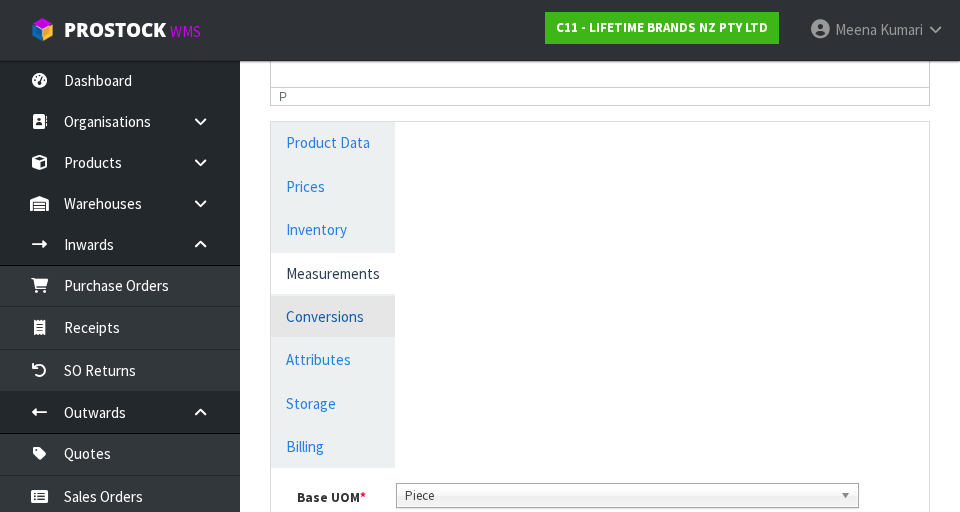 click on "Conversions" at bounding box center (333, 316) 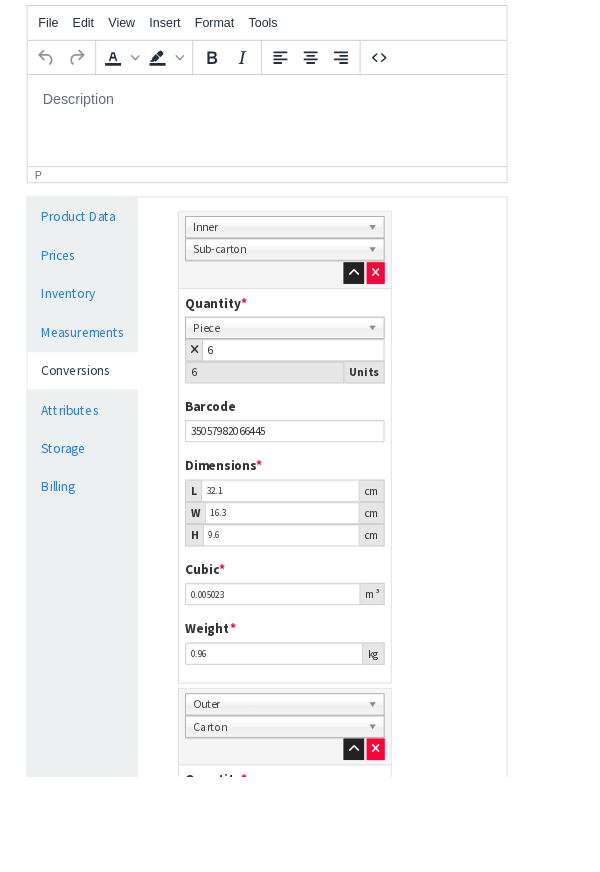 scroll, scrollTop: 435, scrollLeft: 0, axis: vertical 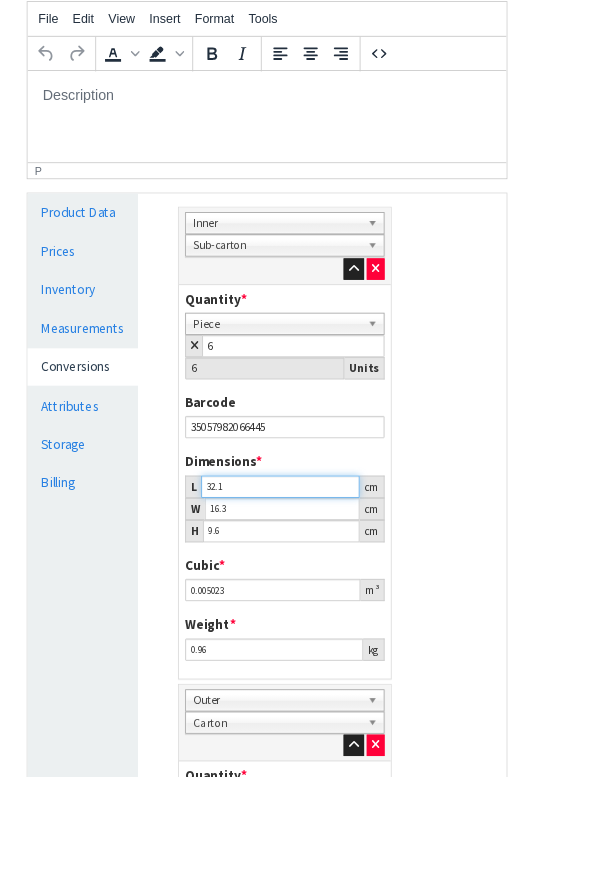 click on "32.1" at bounding box center [315, 546] 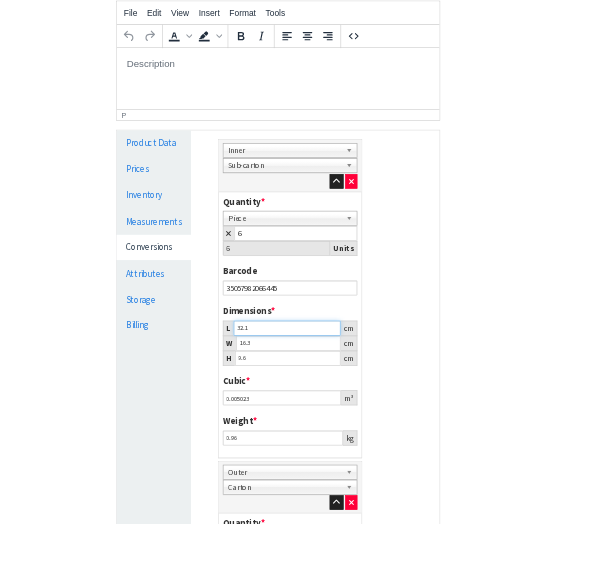 scroll, scrollTop: 434, scrollLeft: 0, axis: vertical 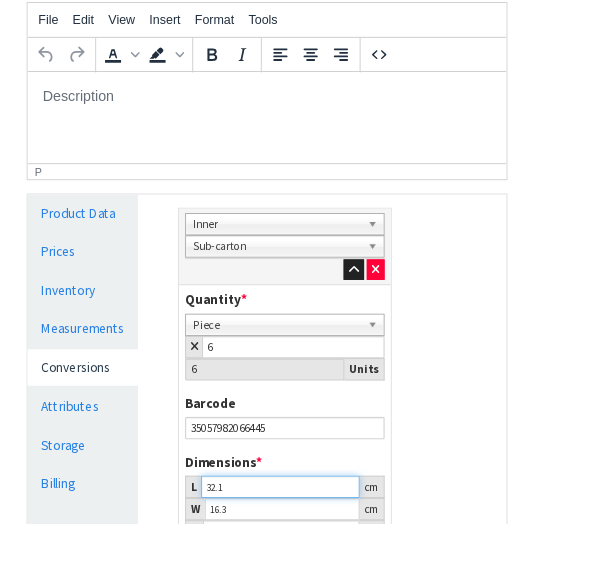 type on "32" 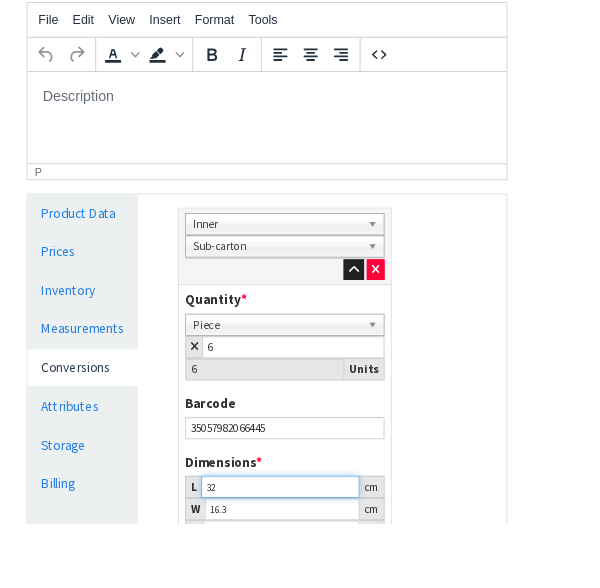 type on "0.005007" 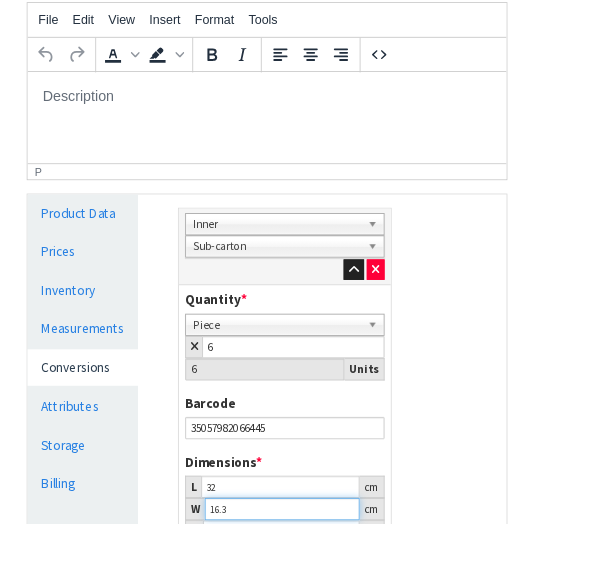 click on "16.3" at bounding box center (317, 571) 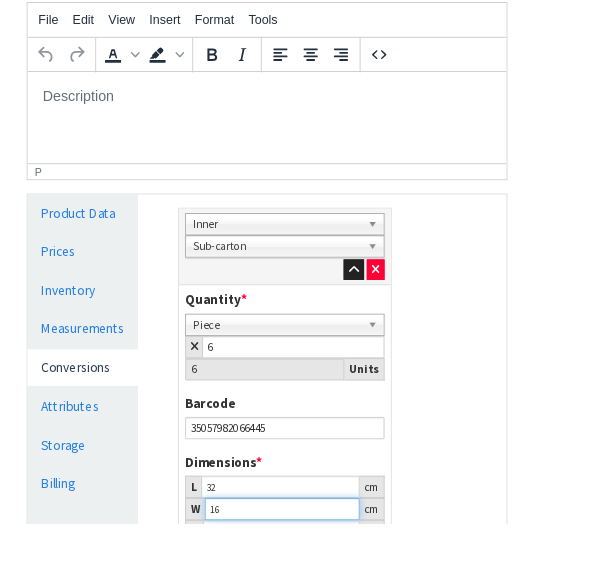 type on "0.004915" 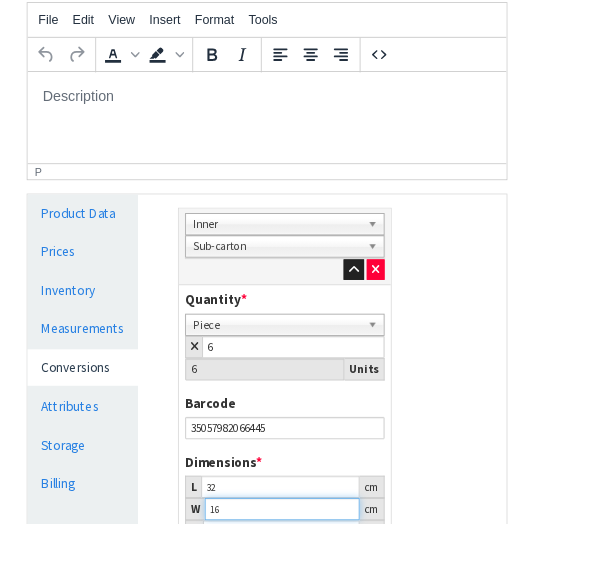 type on "1" 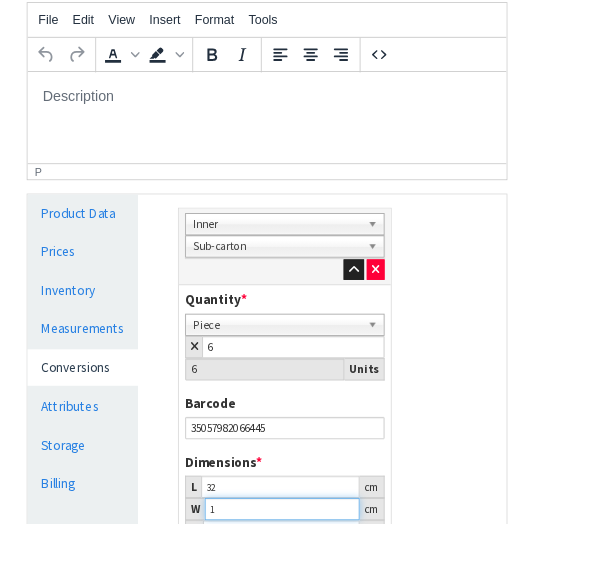 type on "0.000307" 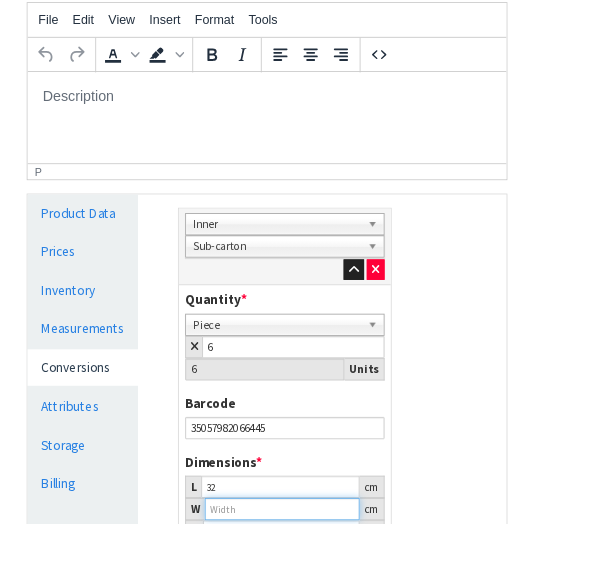 type on "0.000001" 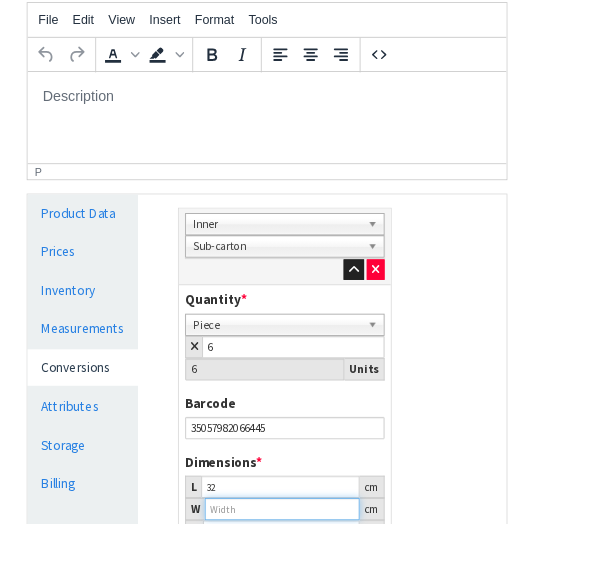 type on "1" 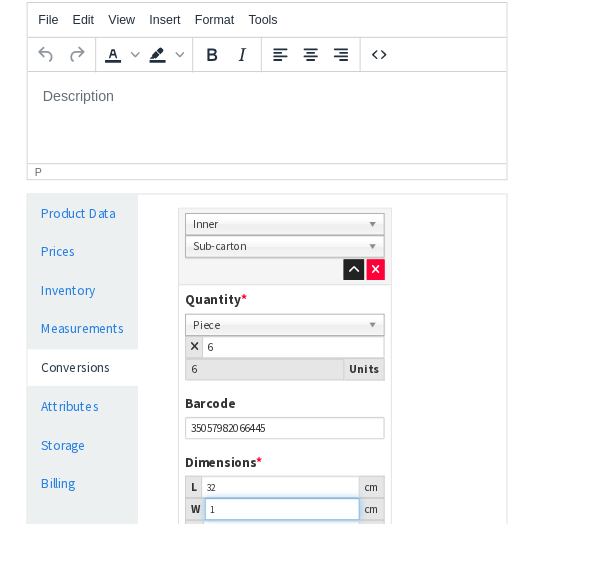 type on "0.000307" 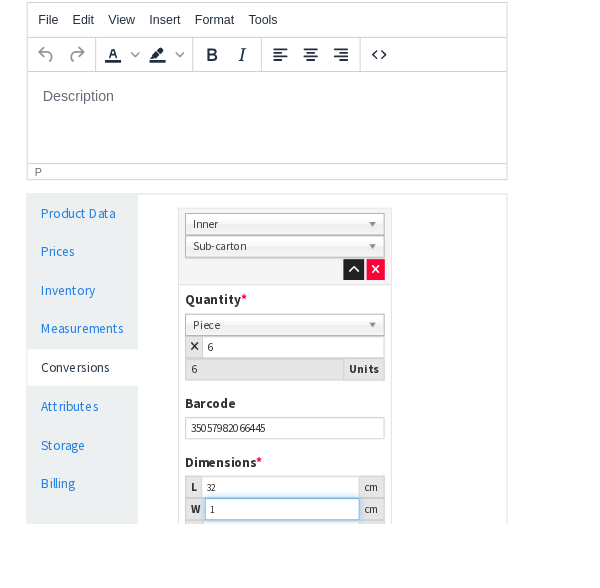 type on "17" 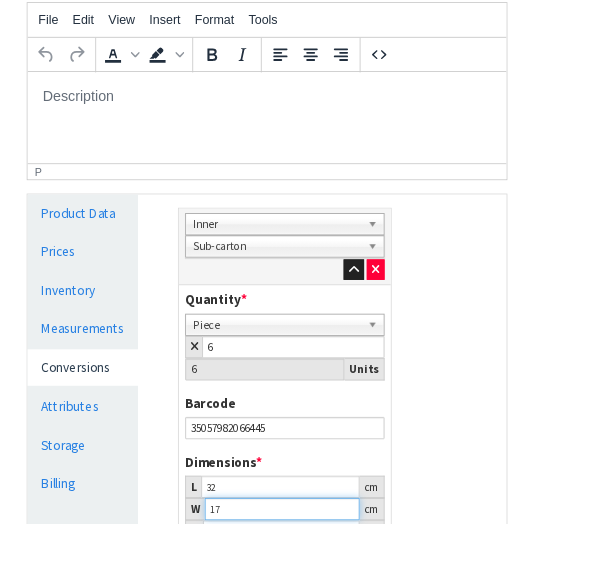type on "0.005222" 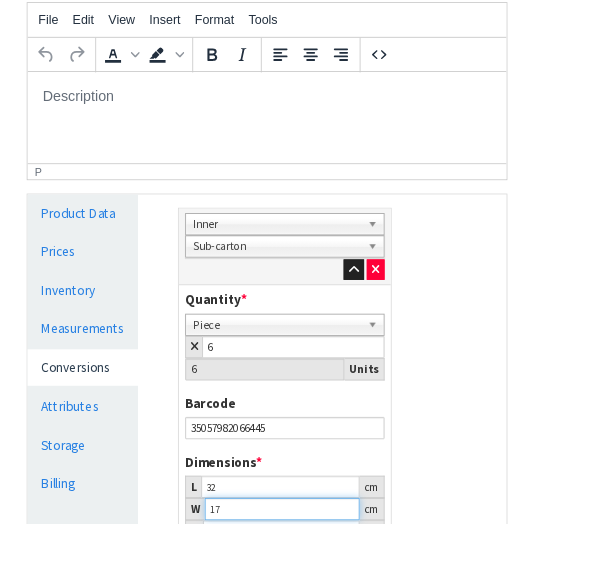 type on "17" 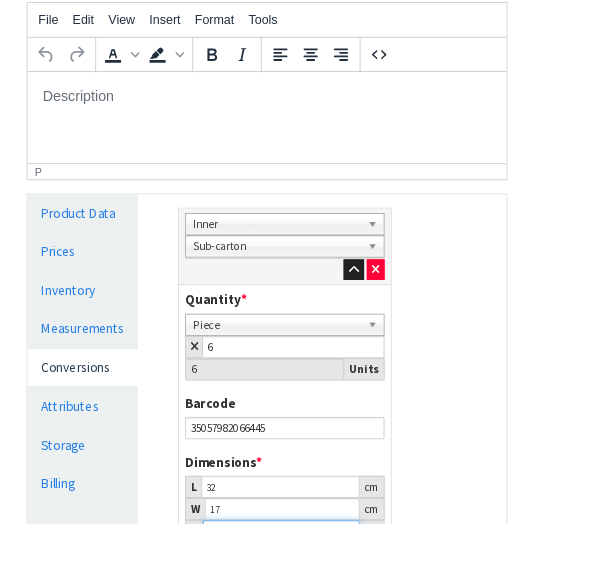 click on "9.6" at bounding box center [316, 596] 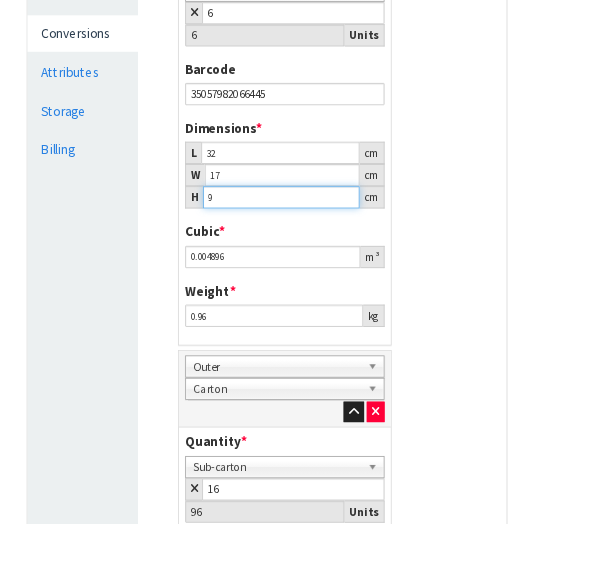 scroll, scrollTop: 820, scrollLeft: 0, axis: vertical 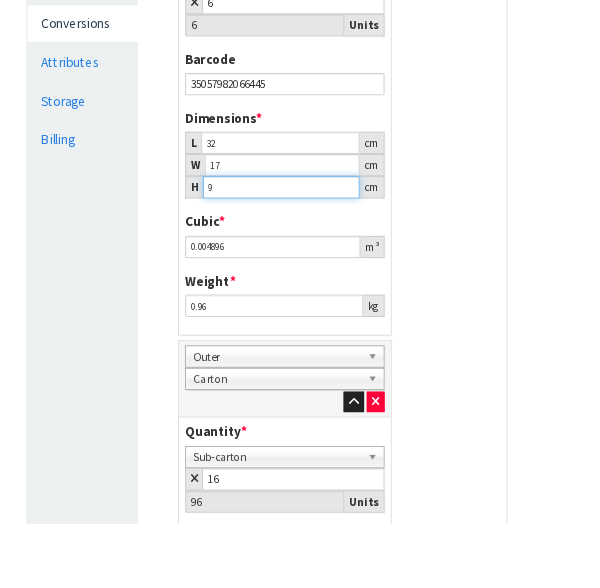 type on "9" 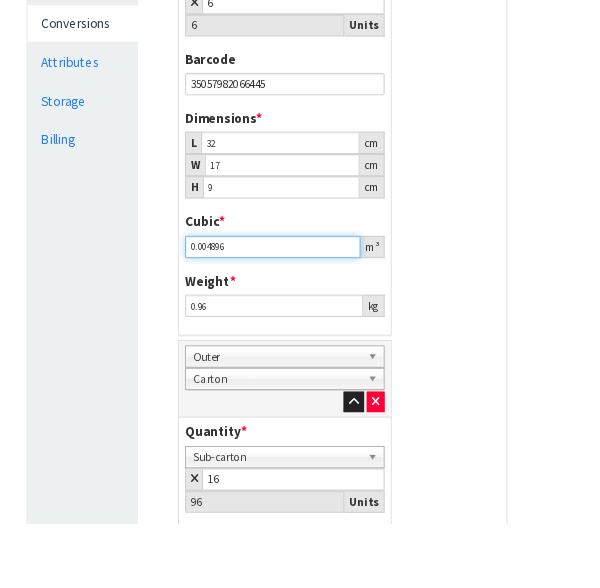 click on "0.004896" at bounding box center [306, 277] 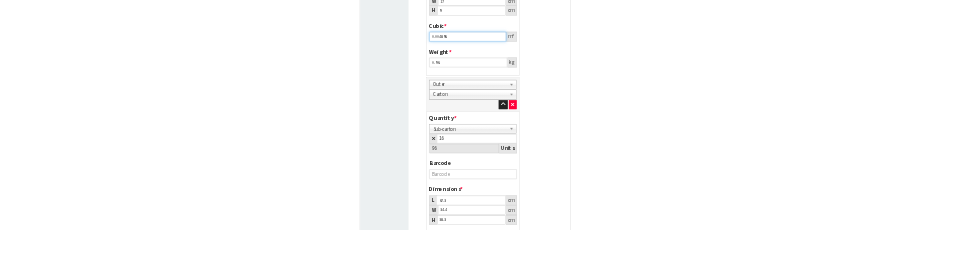 scroll, scrollTop: 1162, scrollLeft: 0, axis: vertical 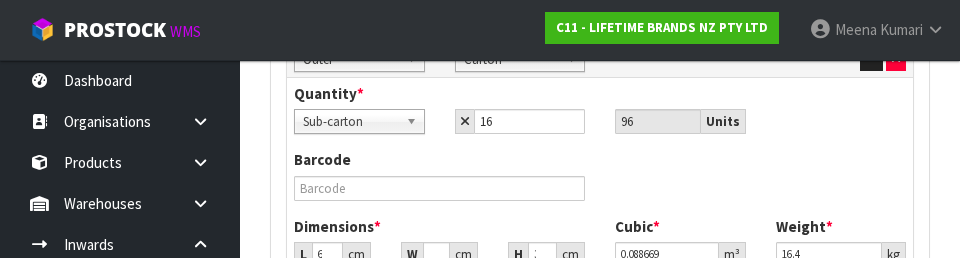 click on "Barcode" at bounding box center [600, 182] 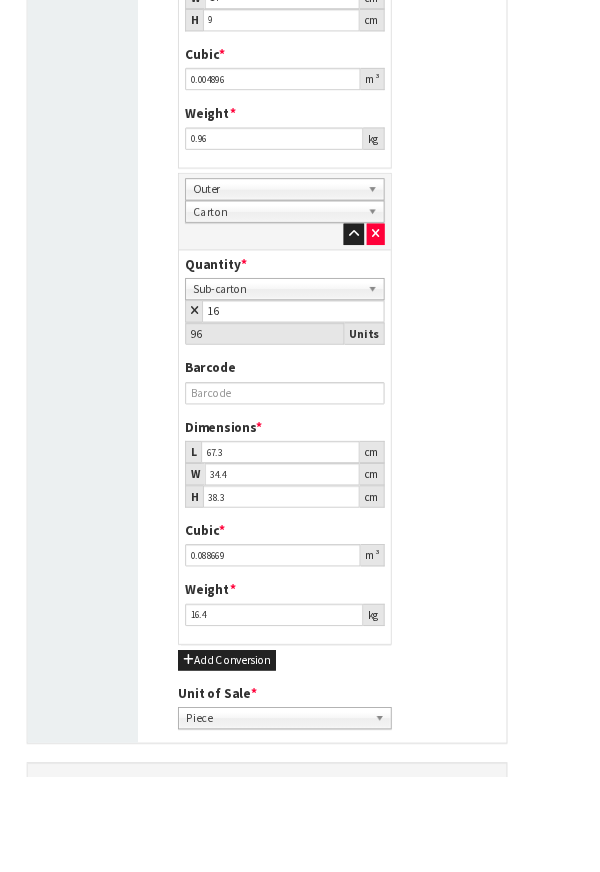 scroll, scrollTop: 1047, scrollLeft: 0, axis: vertical 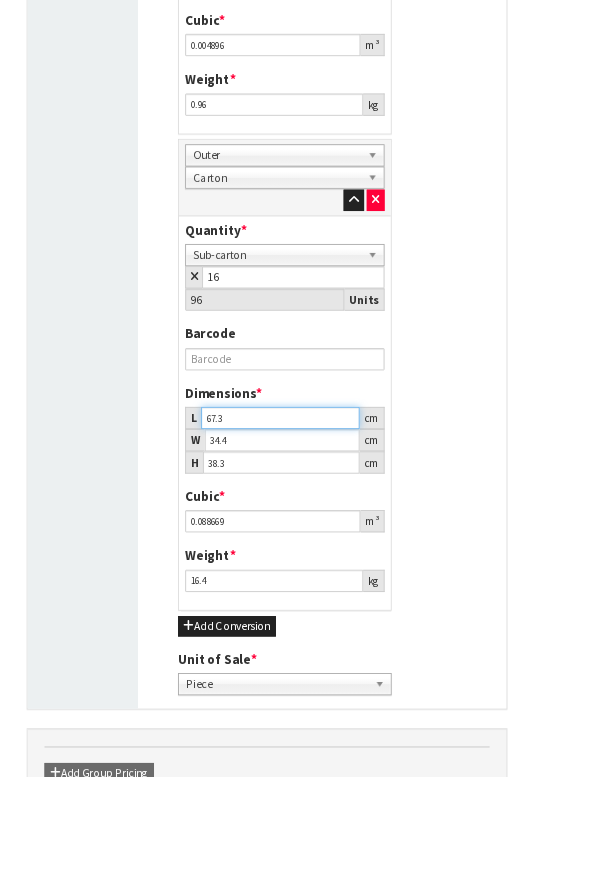 click on "67.3" at bounding box center (315, 469) 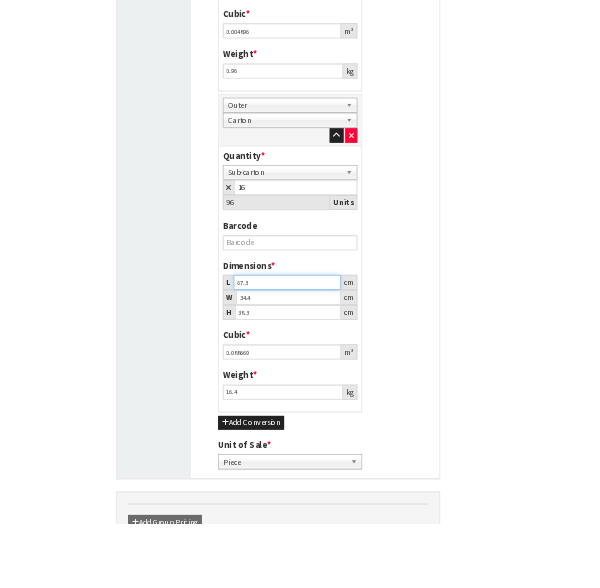scroll, scrollTop: 1047, scrollLeft: 0, axis: vertical 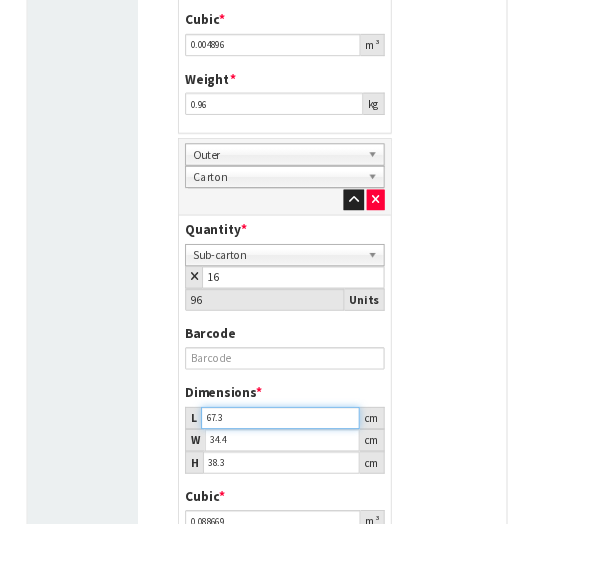 type on "67" 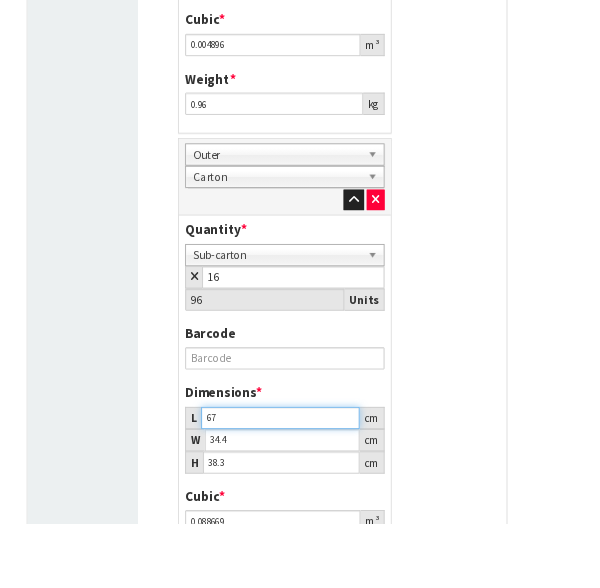 type on "0.088274" 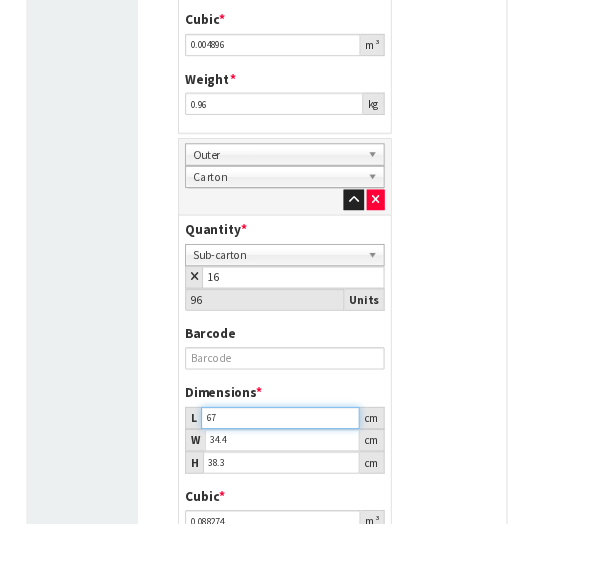 type on "6" 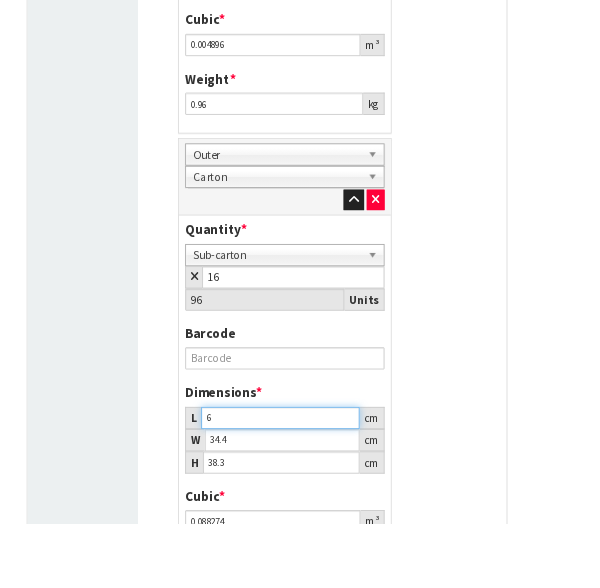 type on "0.007905" 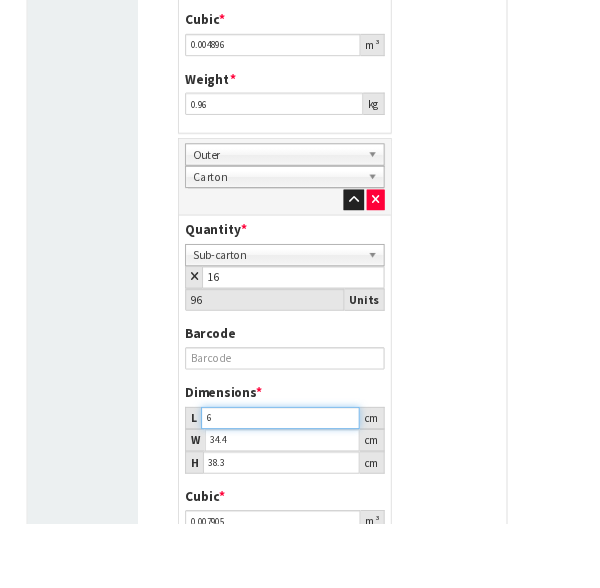 type on "66" 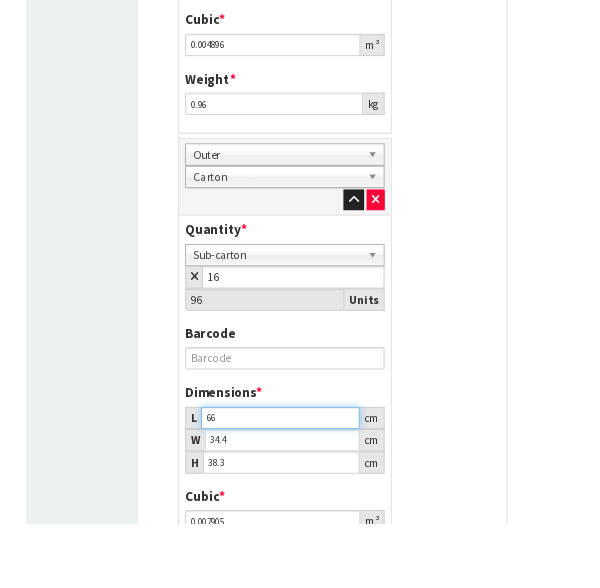 type on "0.086956" 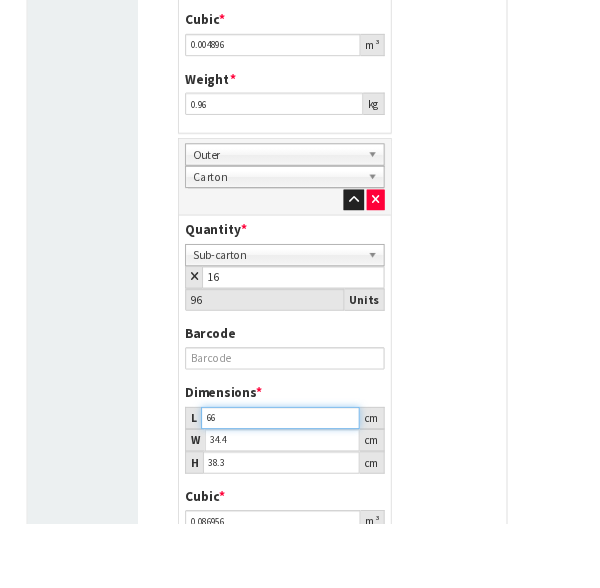 type on "66" 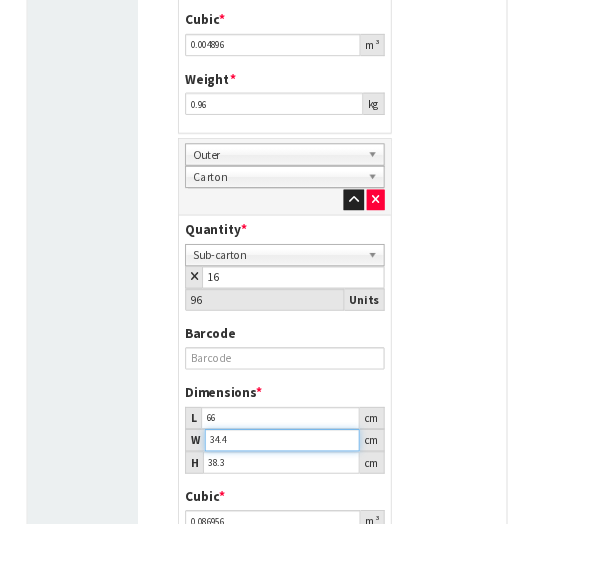 click on "34.4" at bounding box center [317, 494] 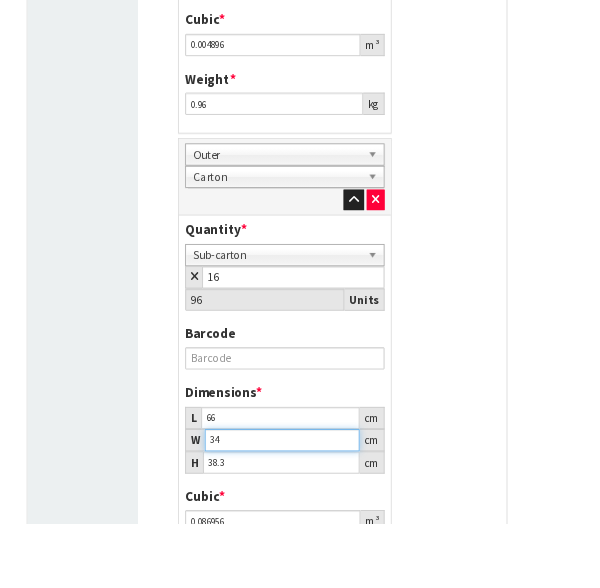 type on "0.085945" 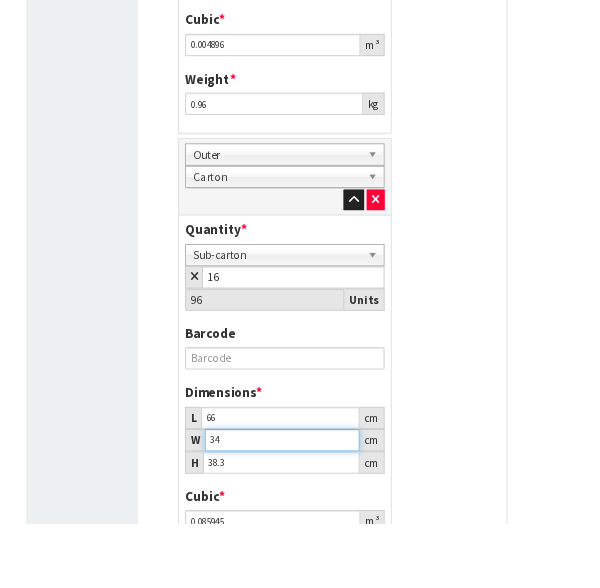 type on "3" 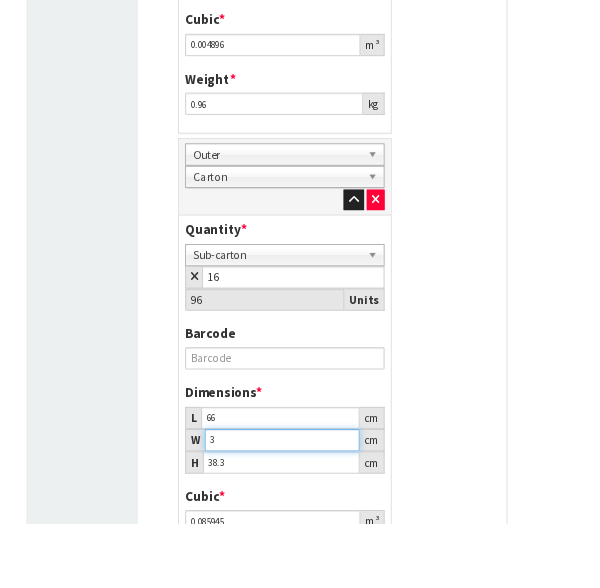 type on "0.007583" 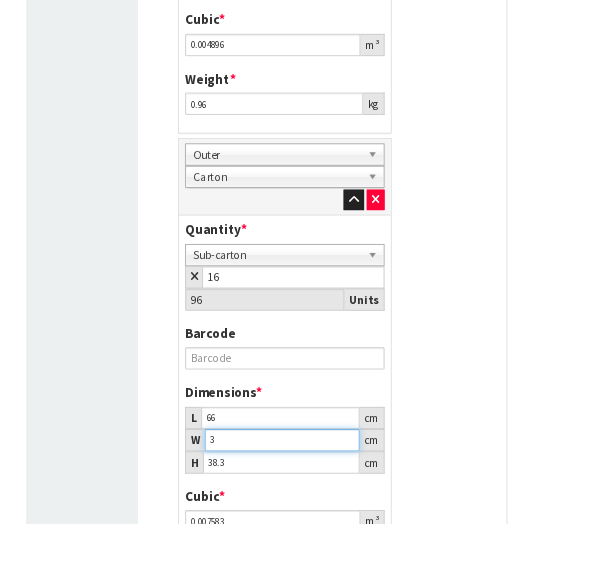 type on "35" 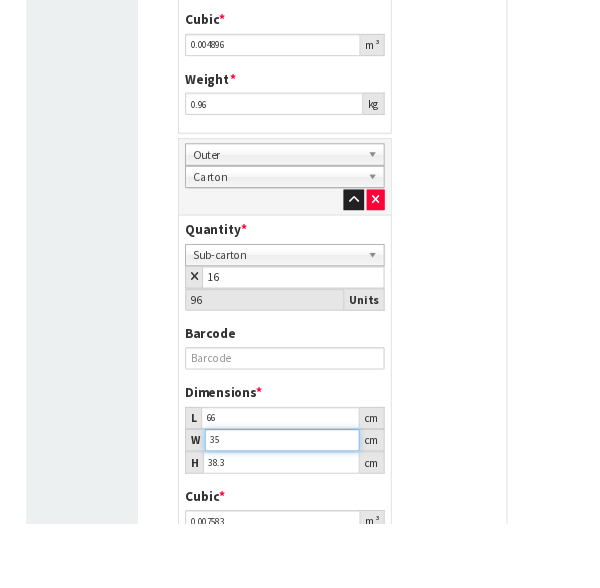 type on "0.088473" 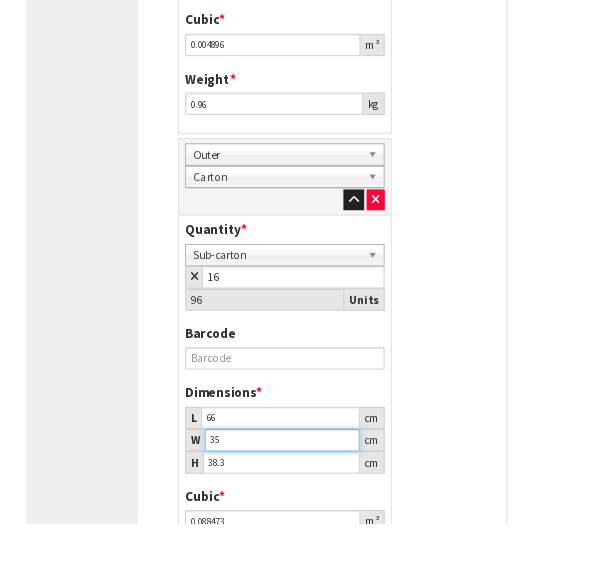 type on "35" 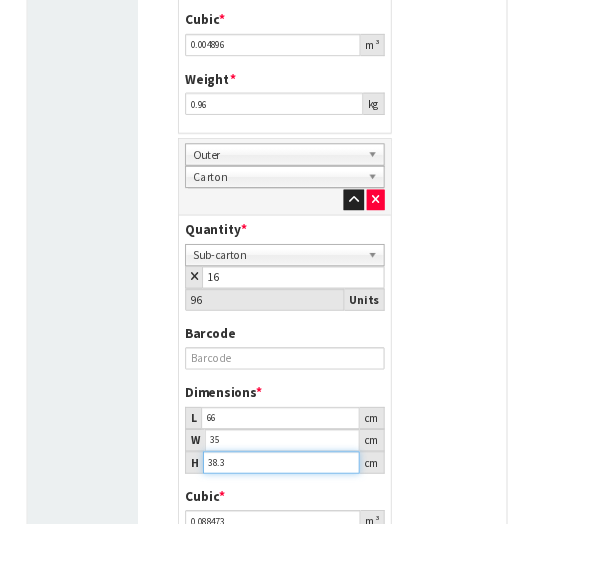 click on "38.3" at bounding box center [316, 519] 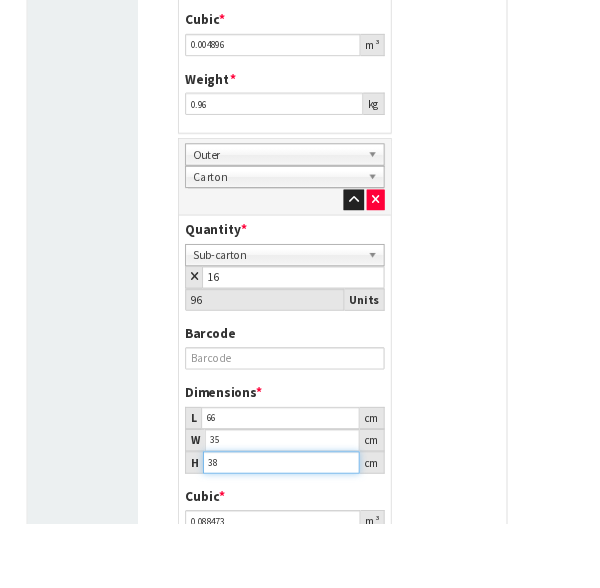 type on "0.08778" 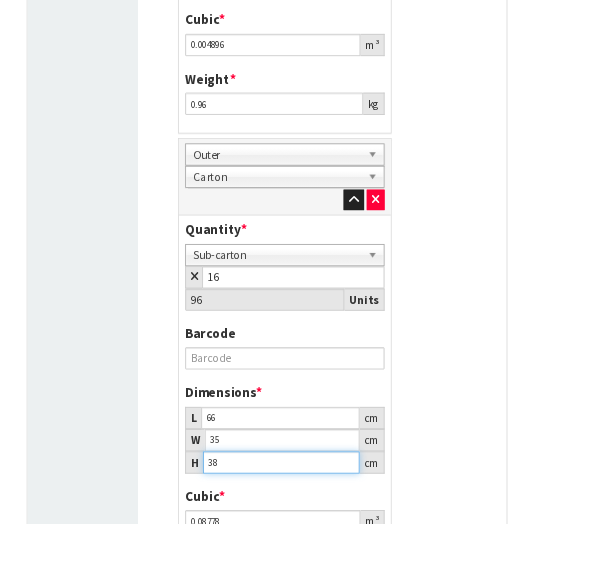 type on "3" 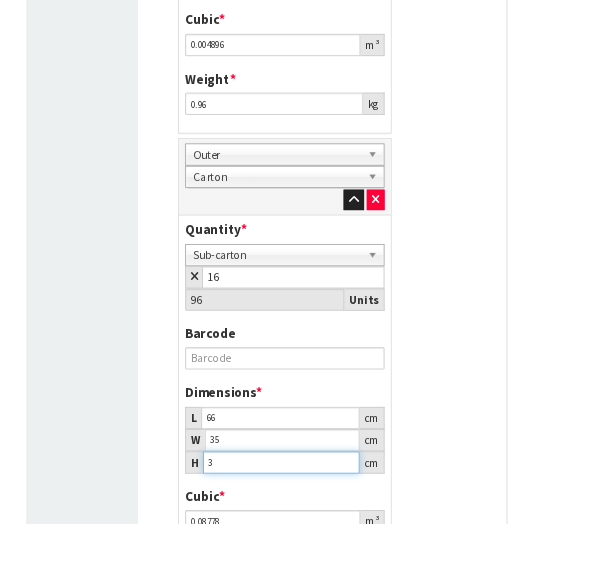 type on "0.00693" 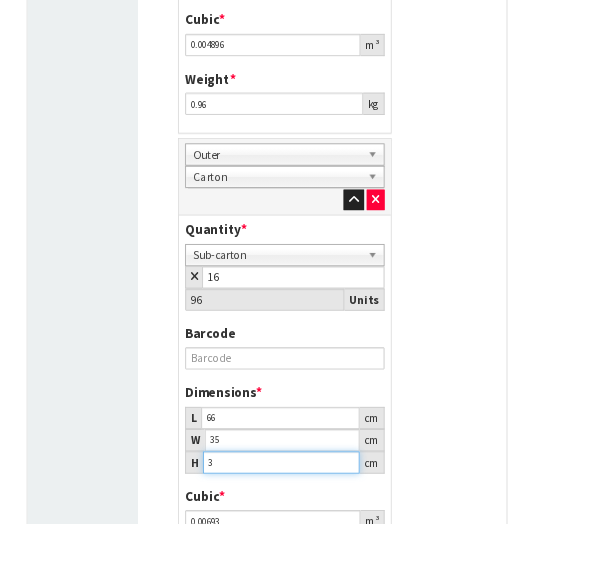 type 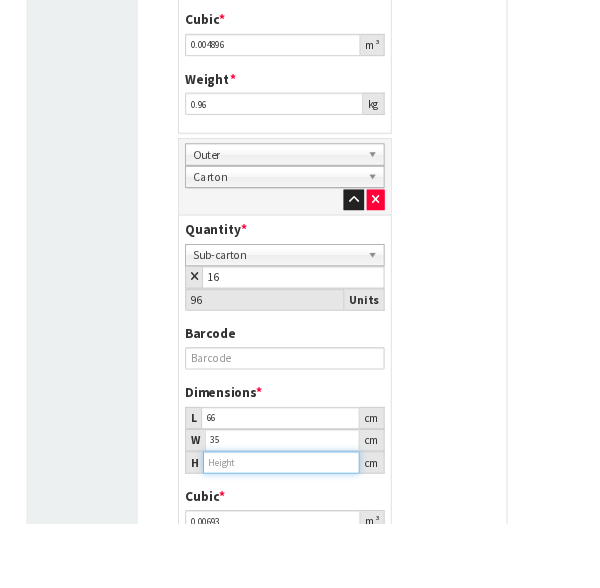 type on "0.000001" 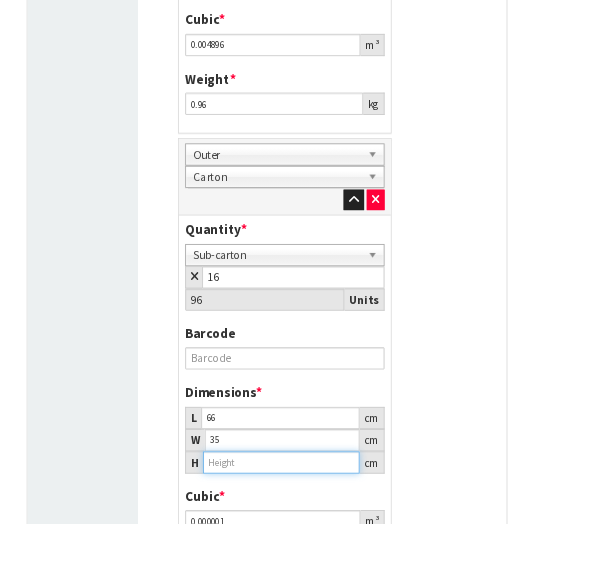 type on "4" 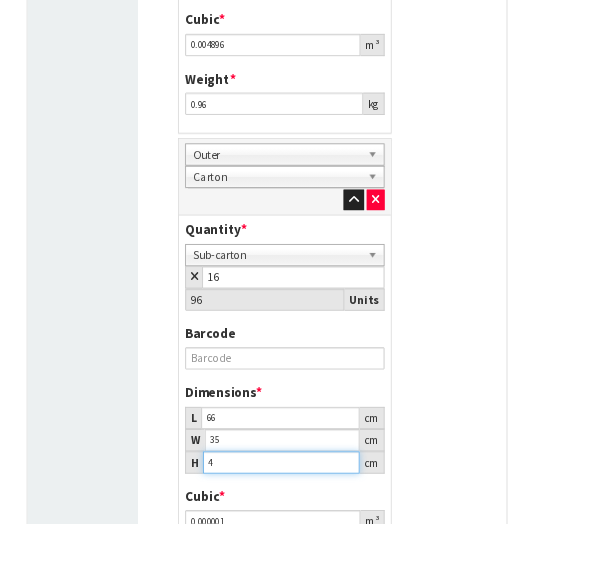 type on "0.00924" 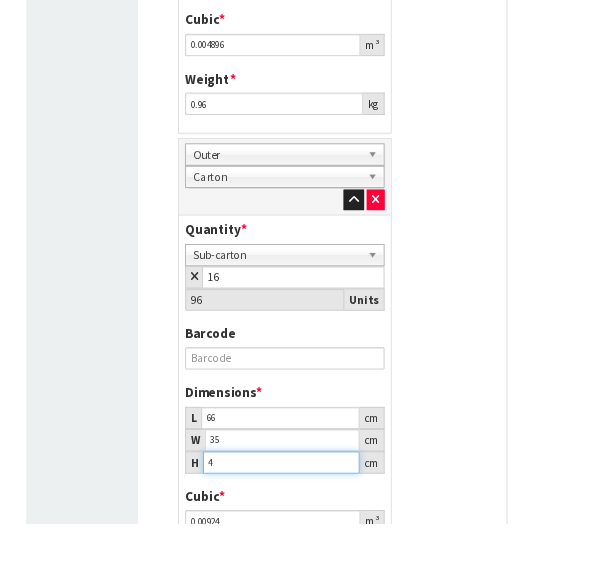 type on "40" 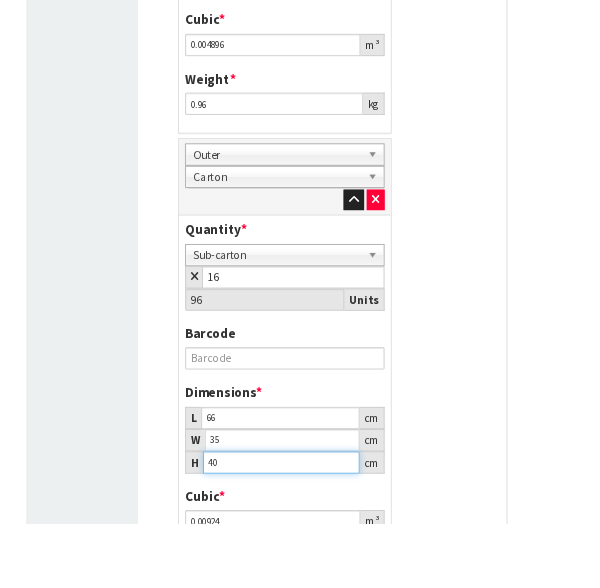 type on "0.0924" 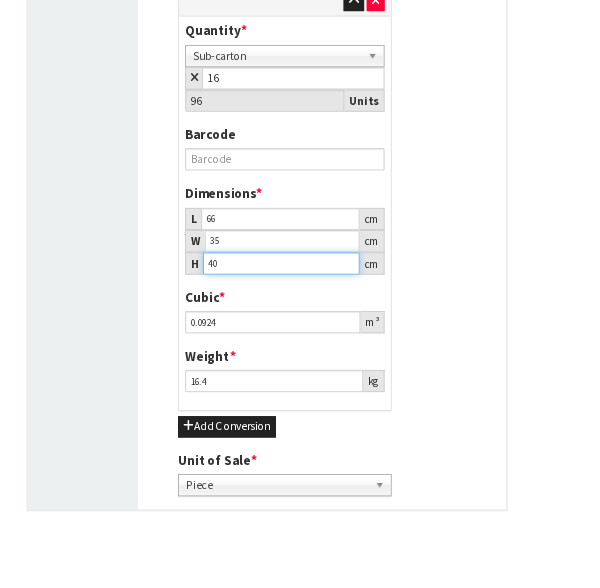 scroll, scrollTop: 1268, scrollLeft: 0, axis: vertical 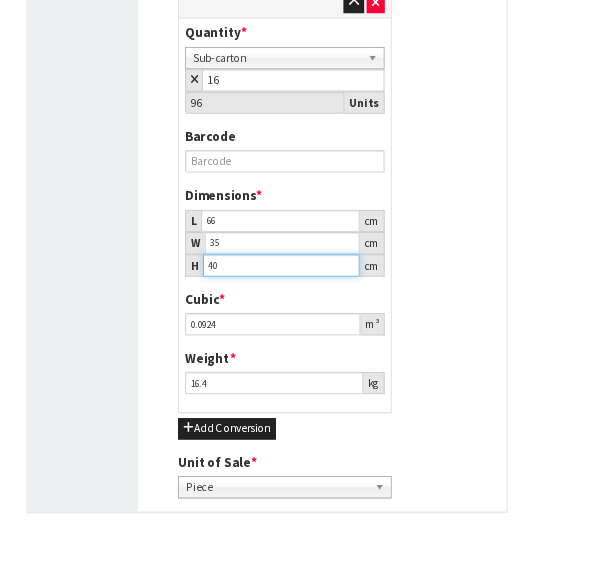 type on "40" 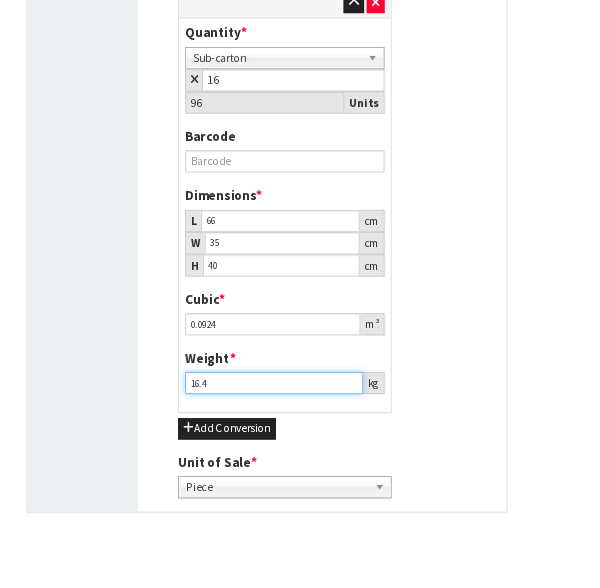 click on "16.4" at bounding box center (308, 430) 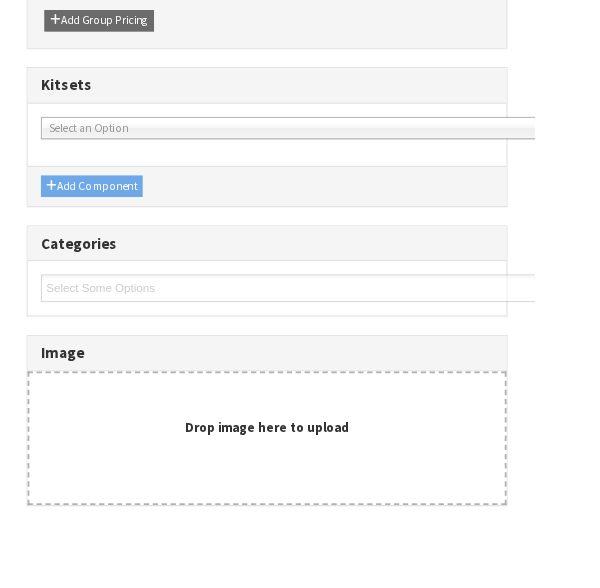 click on "Save" at bounding box center (64, 611) 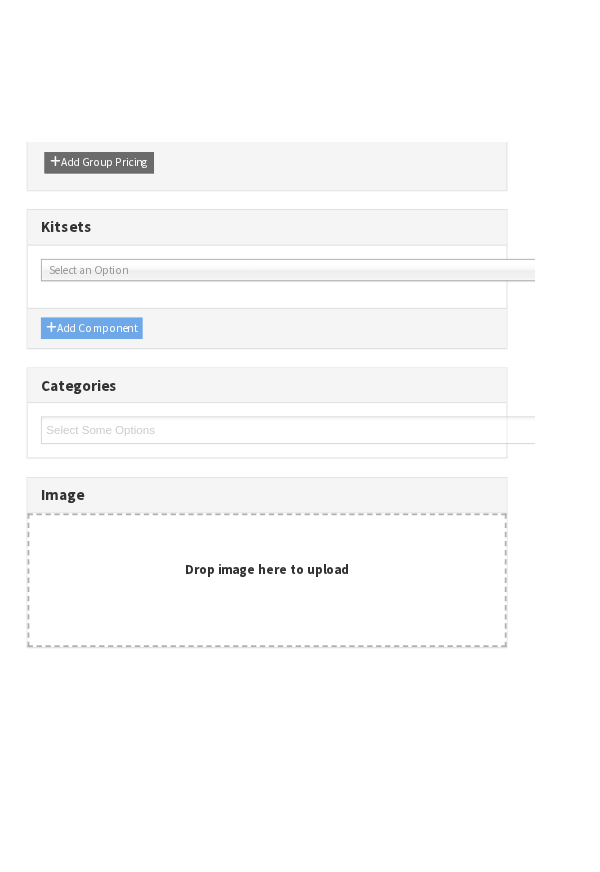 scroll, scrollTop: 1573, scrollLeft: 0, axis: vertical 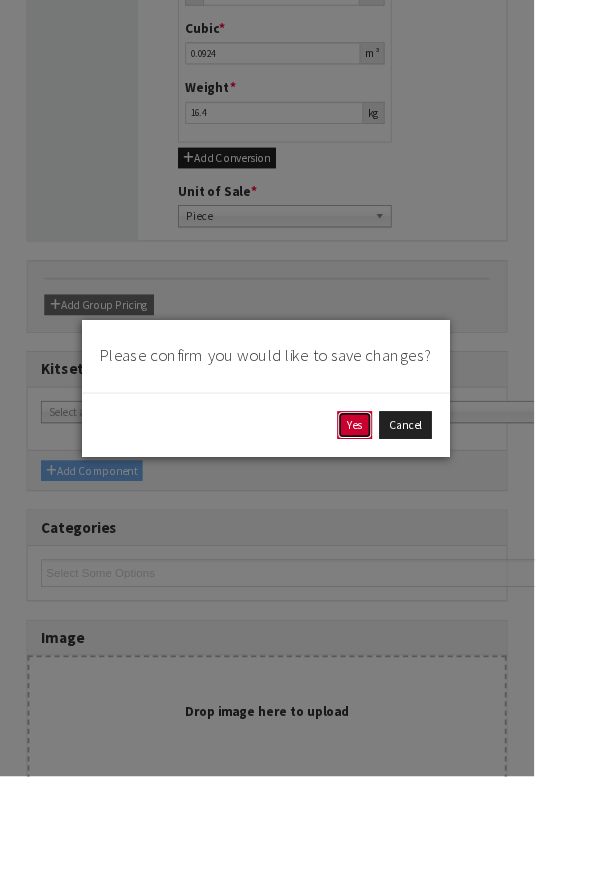 click on "Yes" at bounding box center [398, 478] 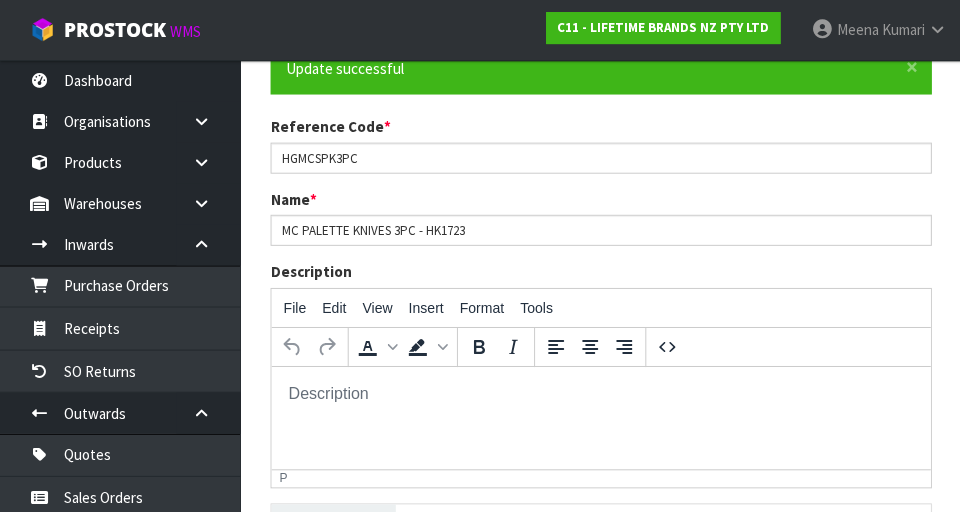 scroll, scrollTop: 0, scrollLeft: 0, axis: both 